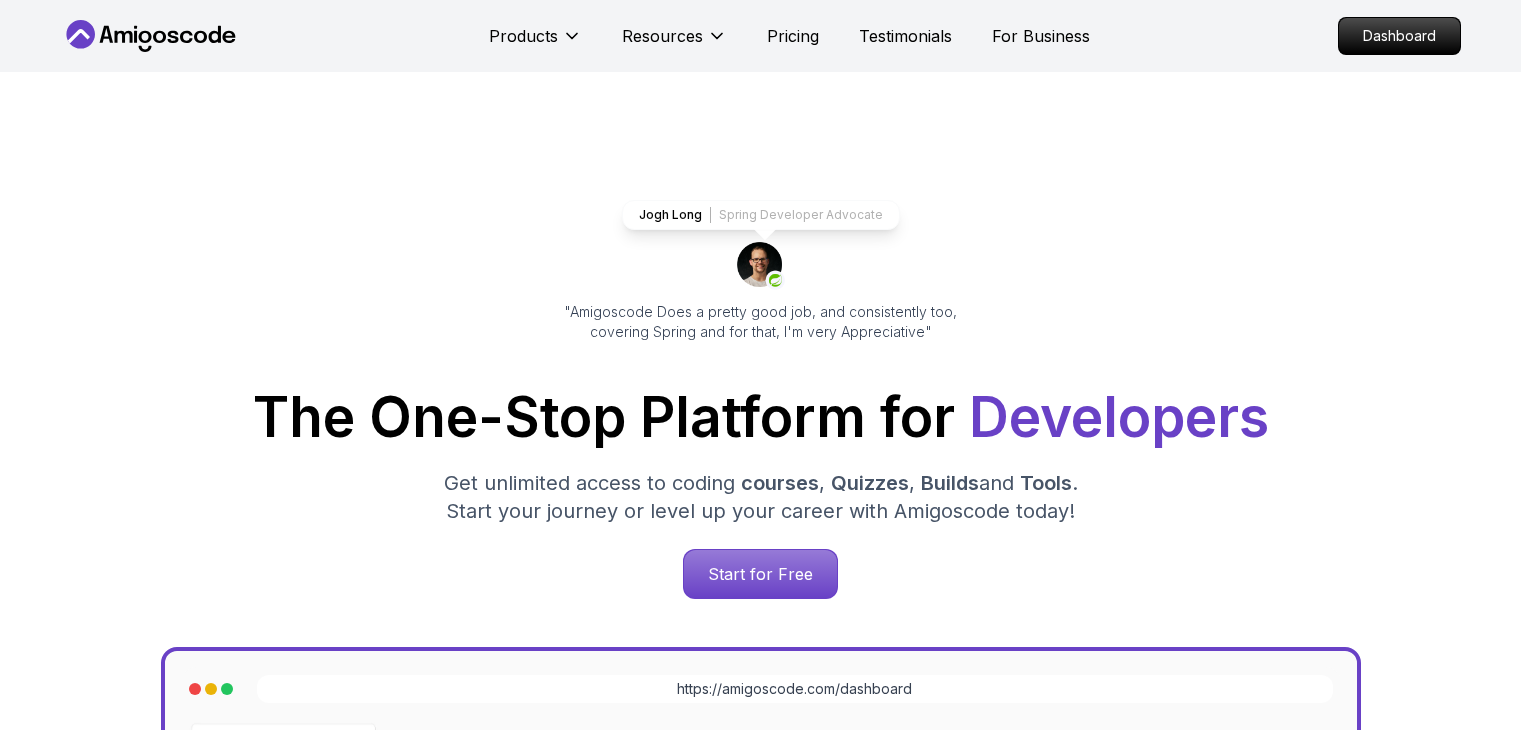 click on "Dashboard" at bounding box center (1399, 36) 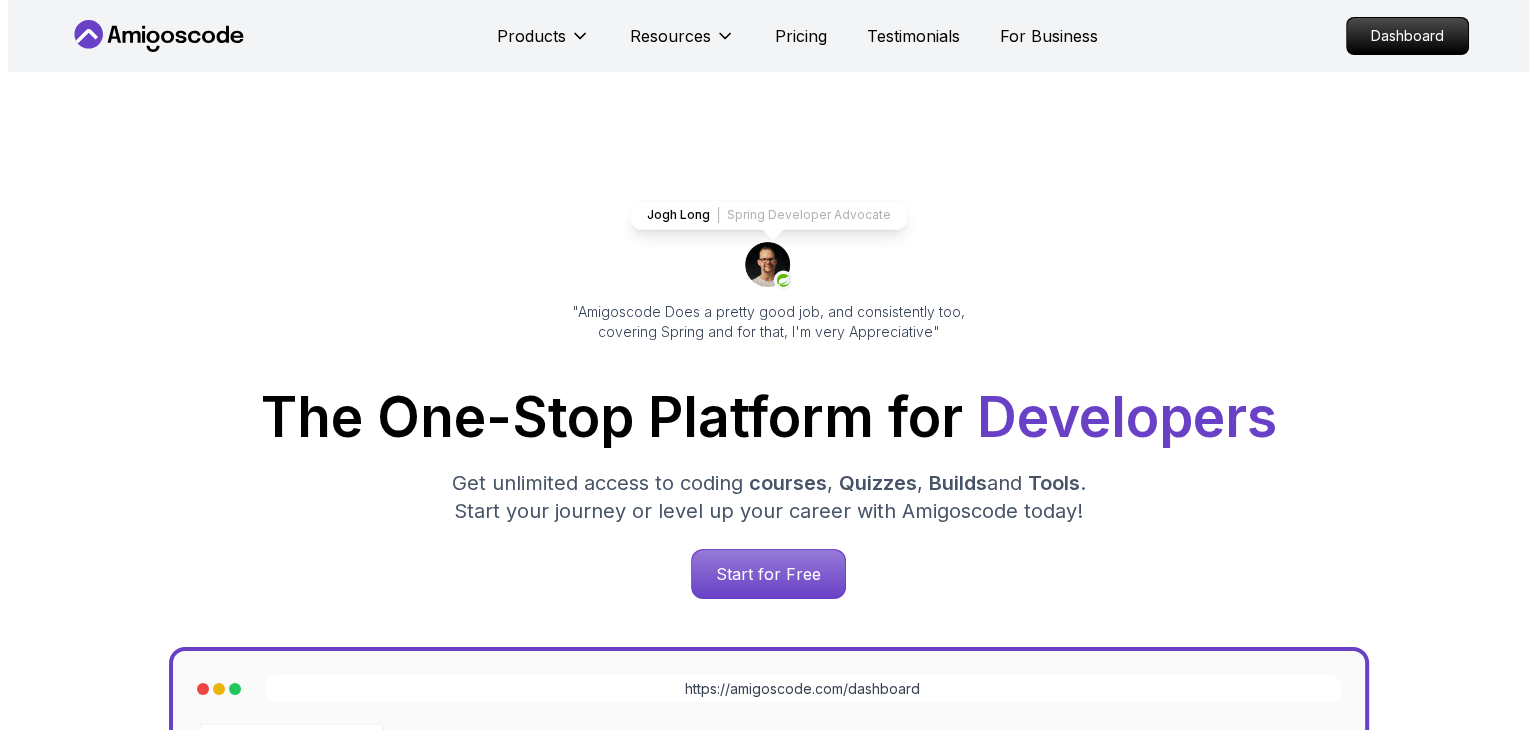 scroll, scrollTop: 0, scrollLeft: 0, axis: both 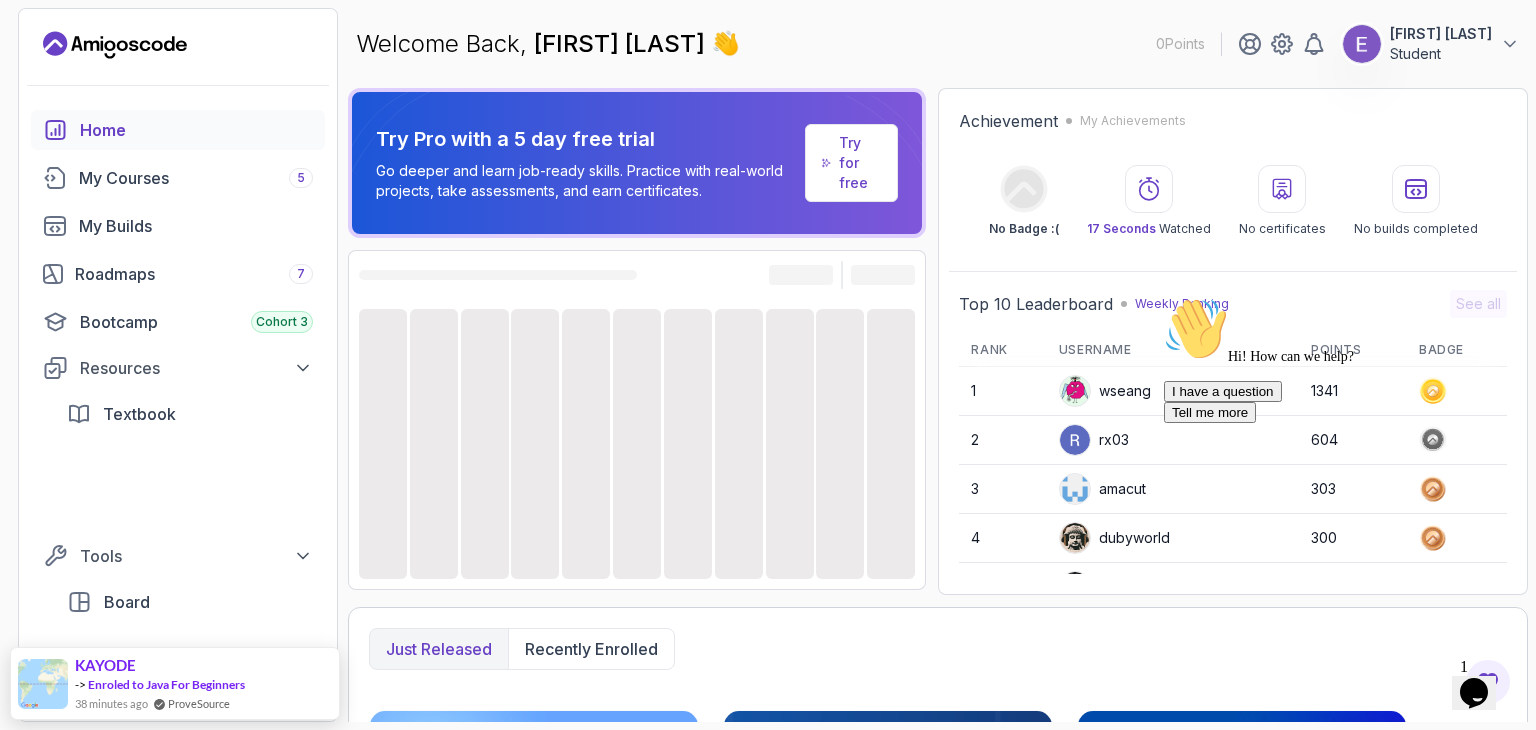 click on "[FIRST] [LAST]" at bounding box center (1441, 34) 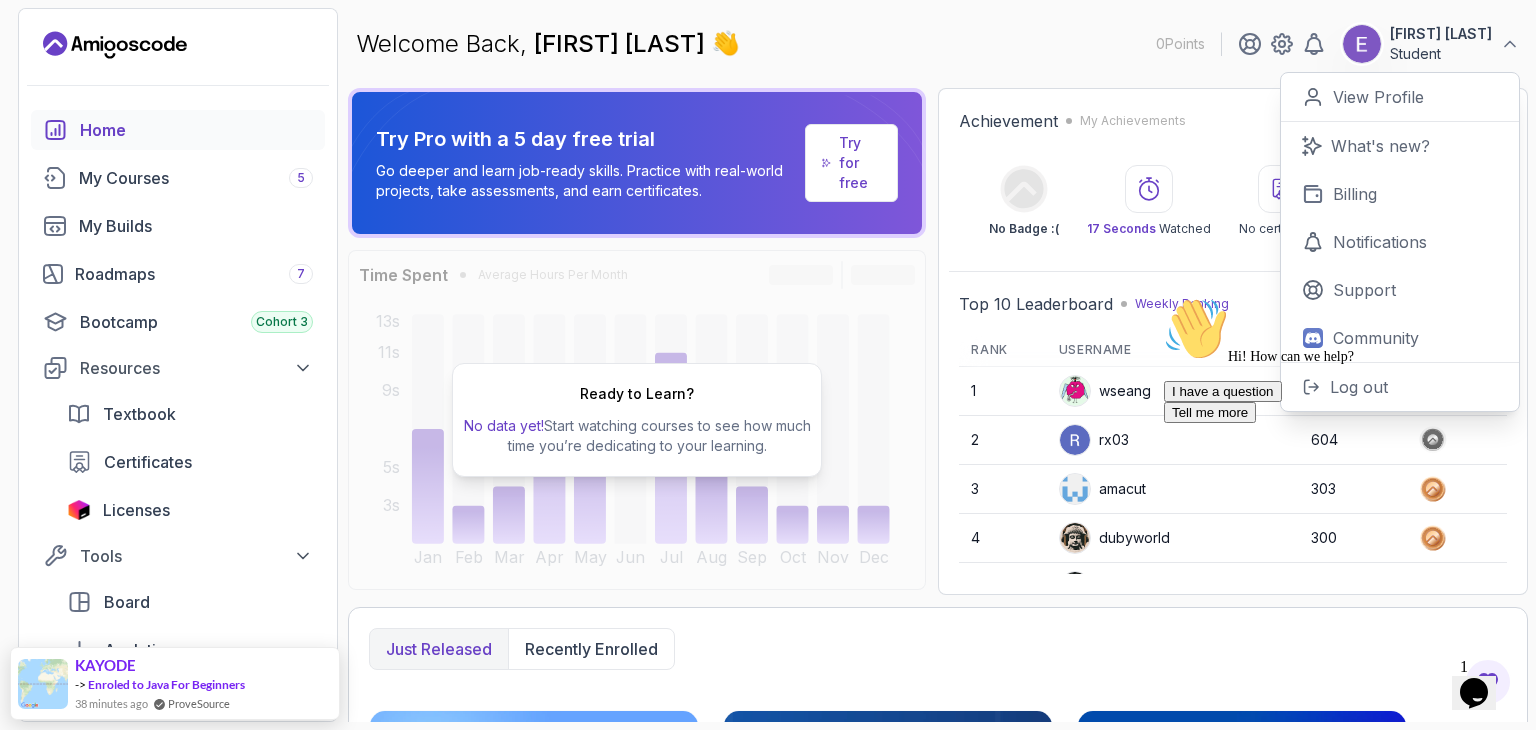 click on "Hi! How can we help? I have a question Tell me more" at bounding box center (1344, 360) 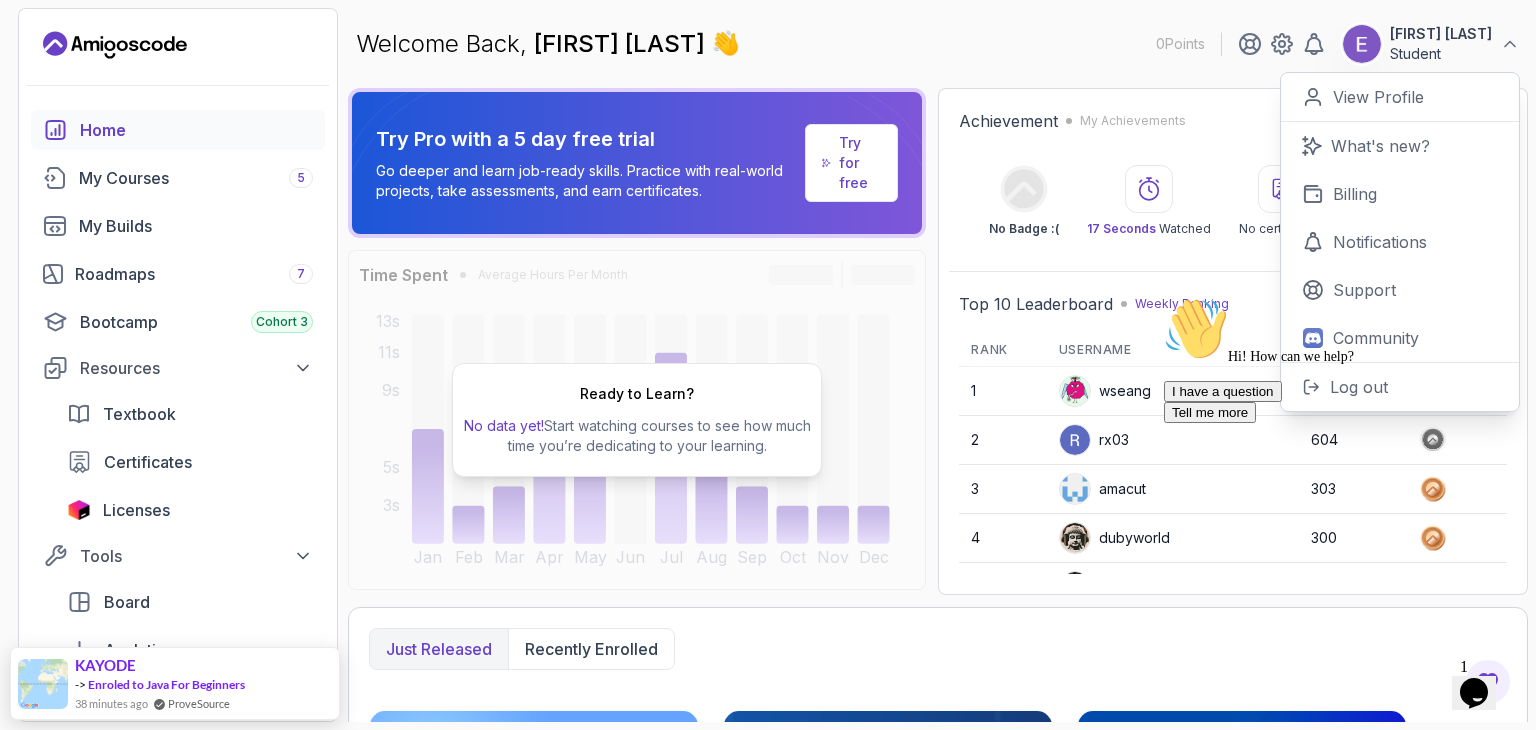 click on "Hi! How can we help? I have a question Tell me more" at bounding box center [1344, 360] 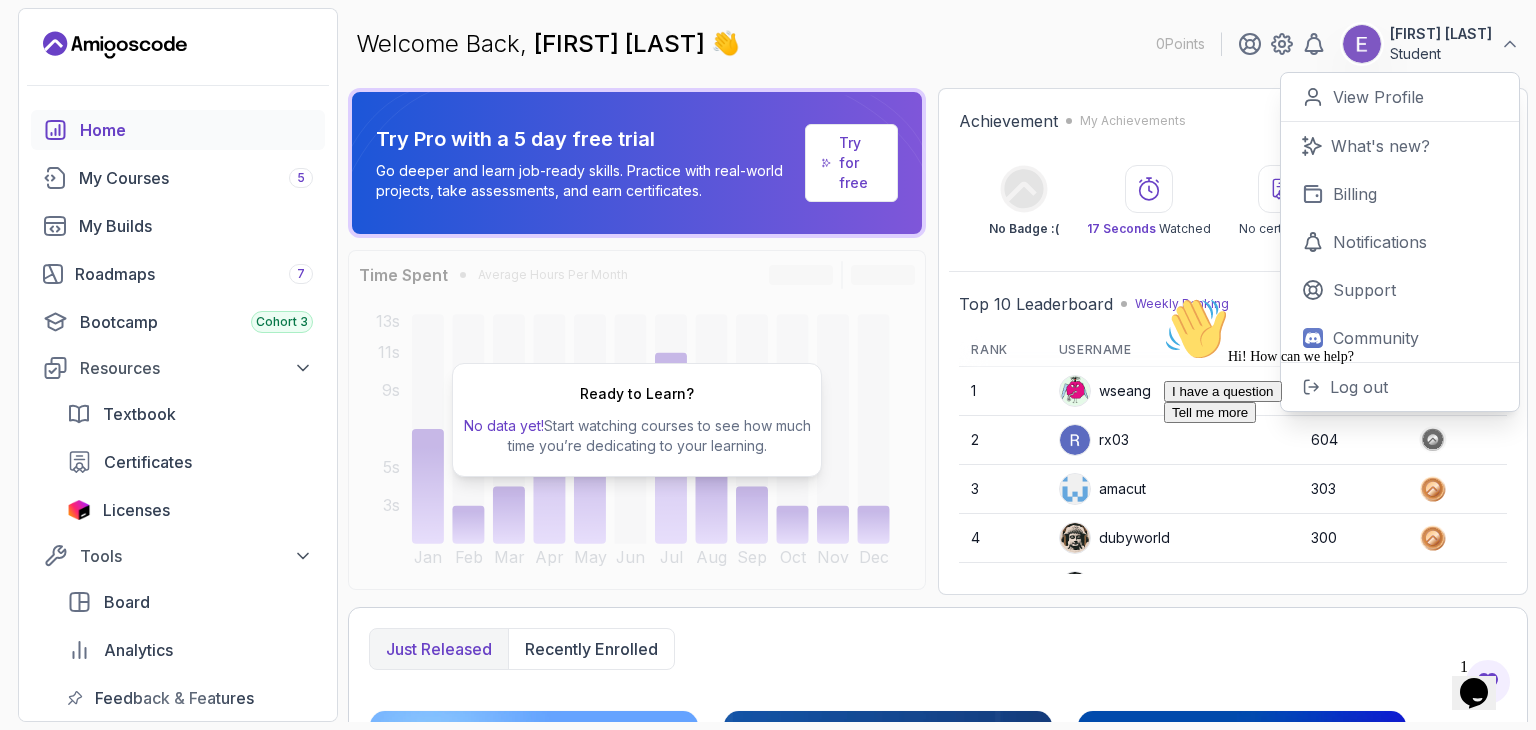 click on "Hi! How can we help? I have a question Tell me more" at bounding box center (1344, 360) 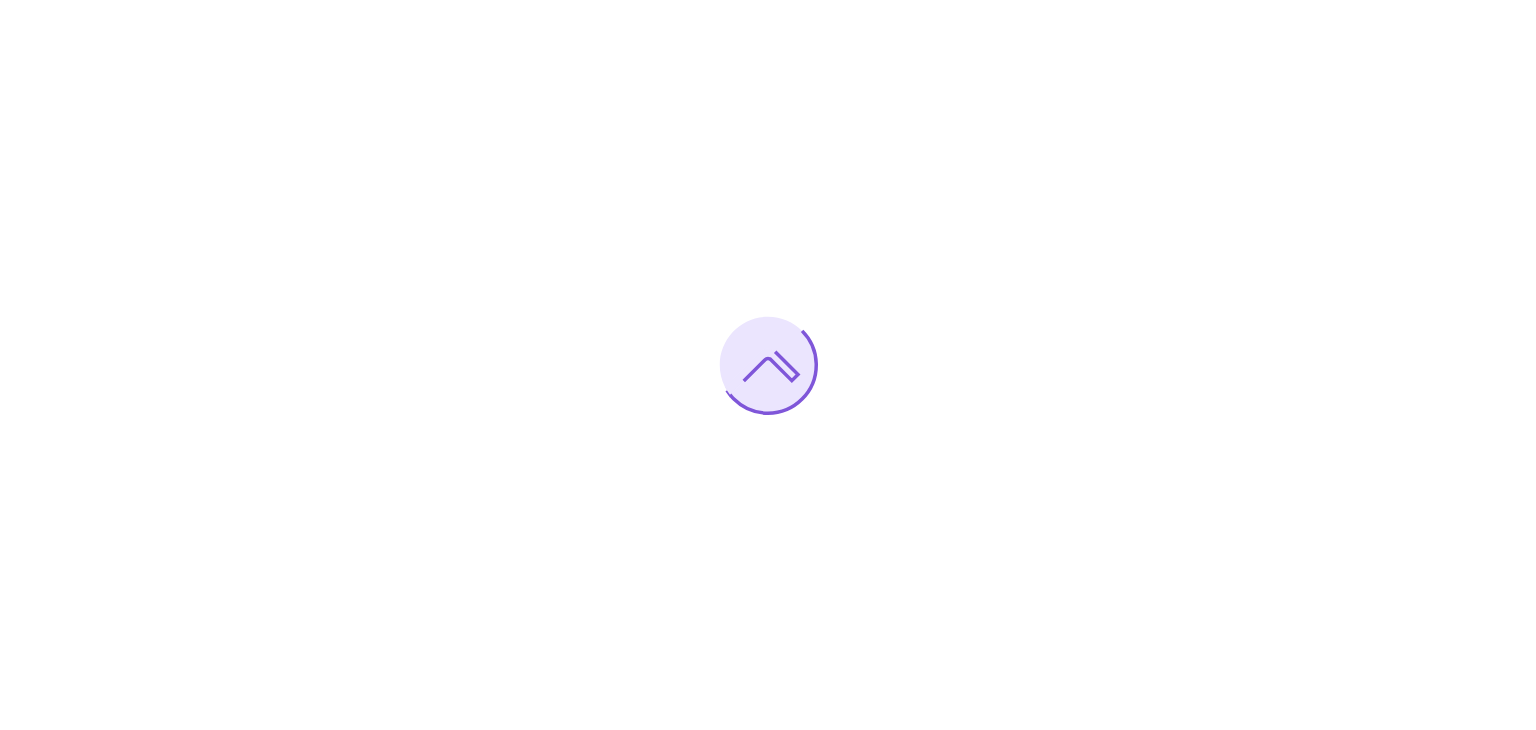 scroll, scrollTop: 0, scrollLeft: 0, axis: both 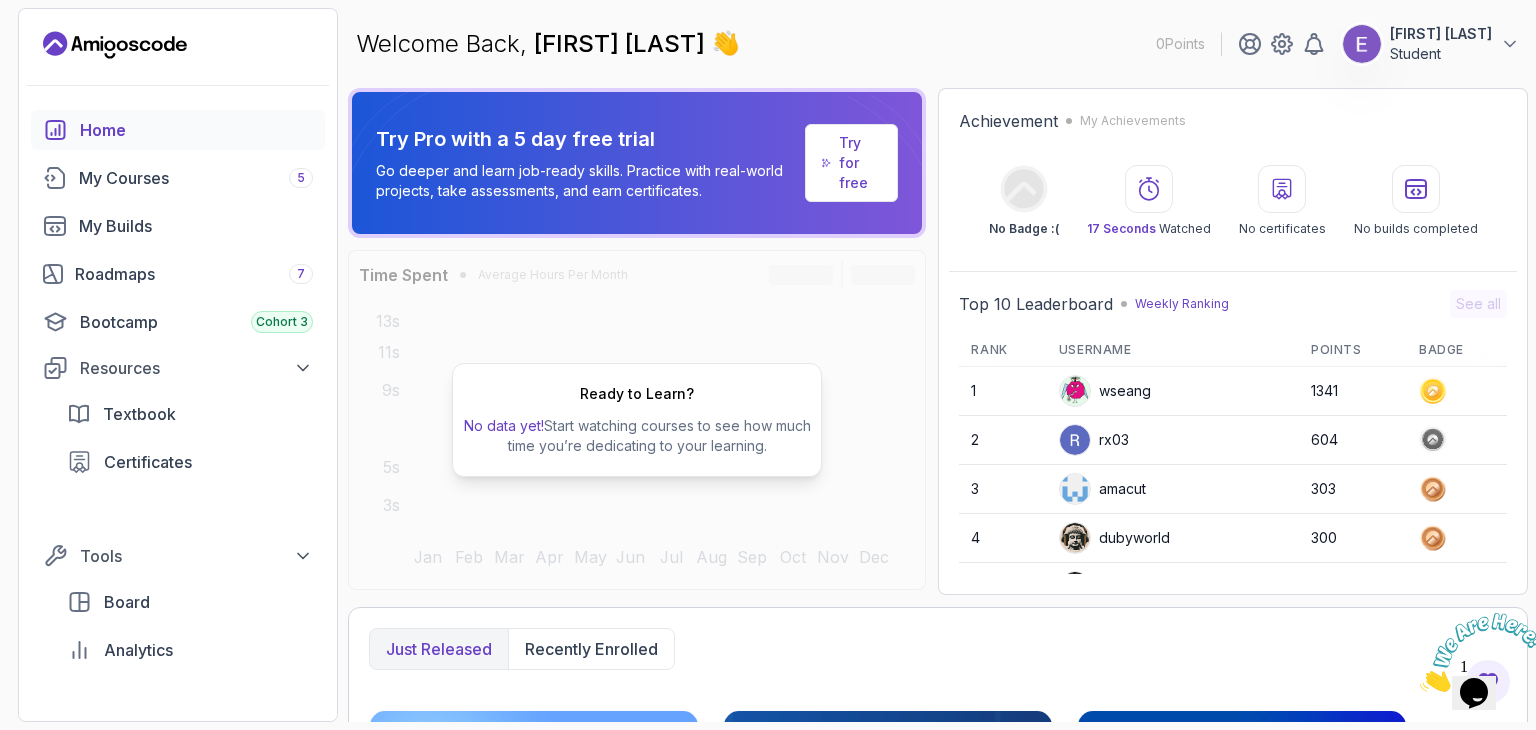 click on "Student" at bounding box center (1441, 54) 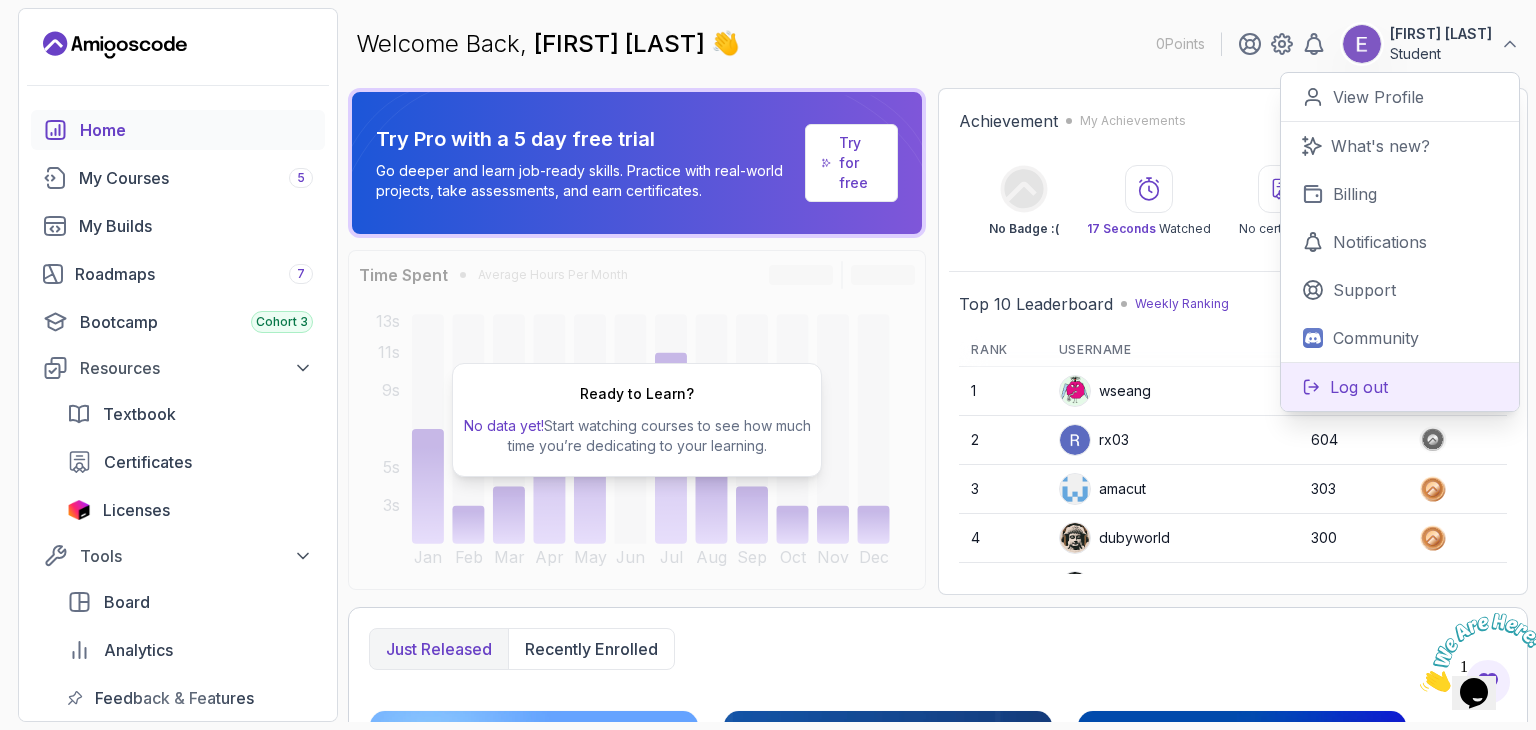 click on "Log out" at bounding box center (1359, 387) 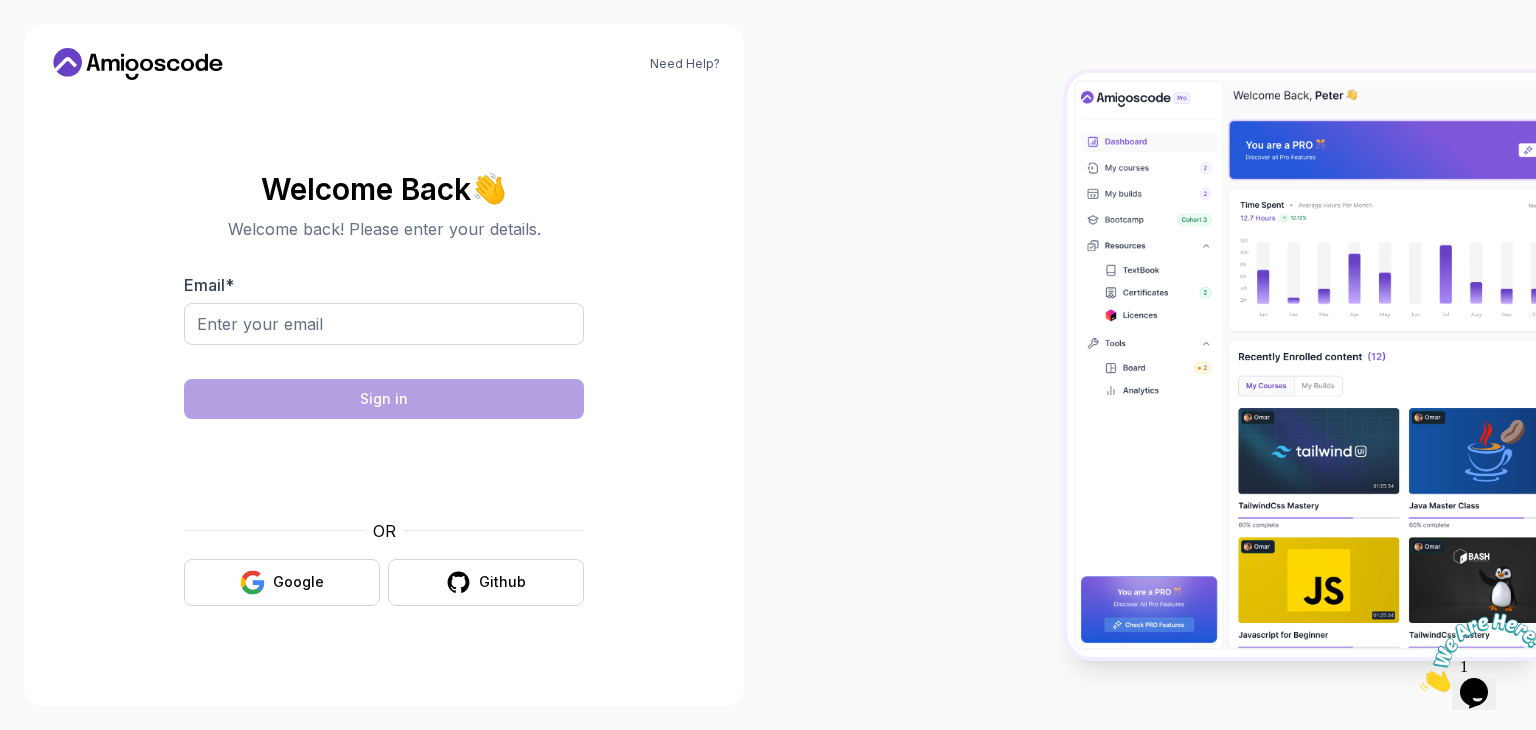 click at bounding box center (1301, 365) 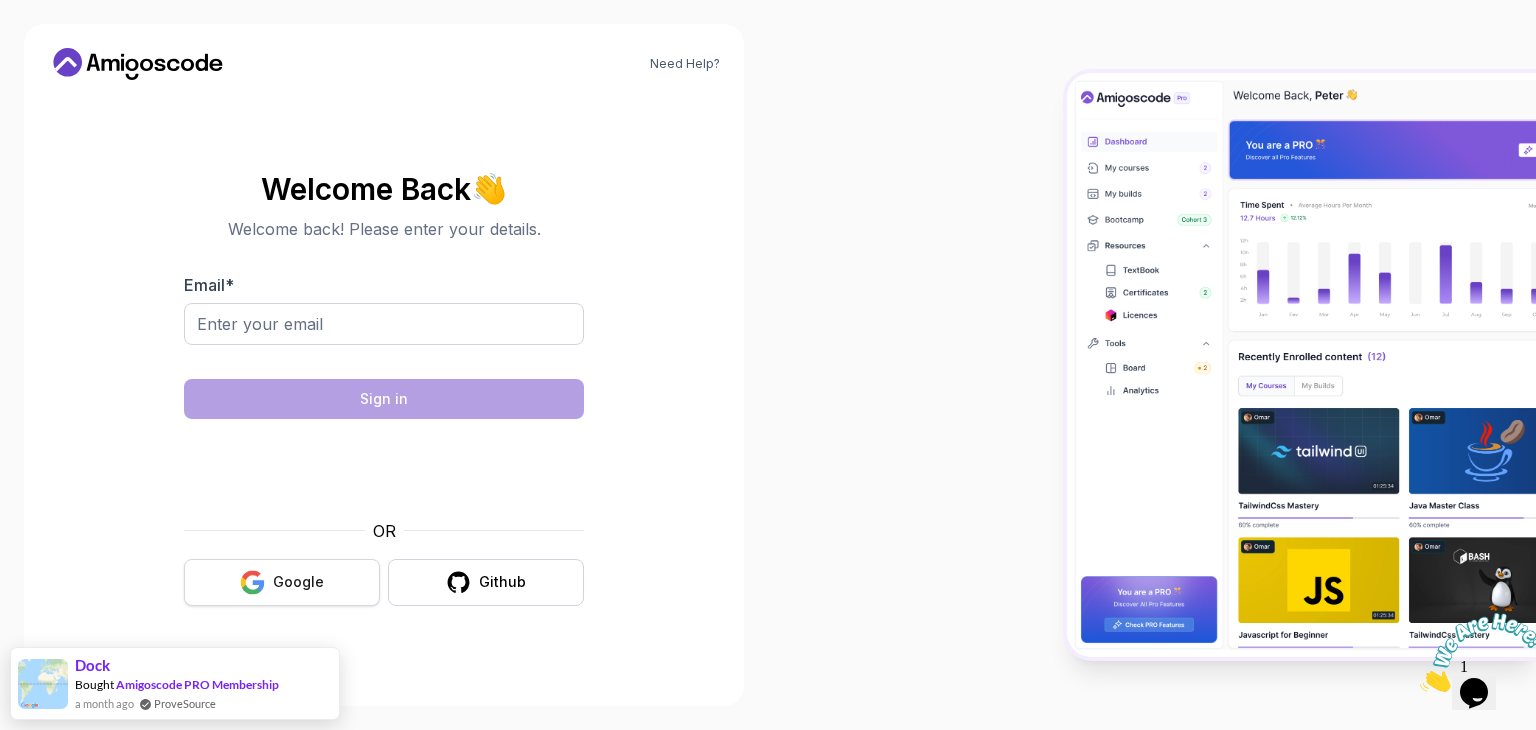 click on "Google" at bounding box center [282, 582] 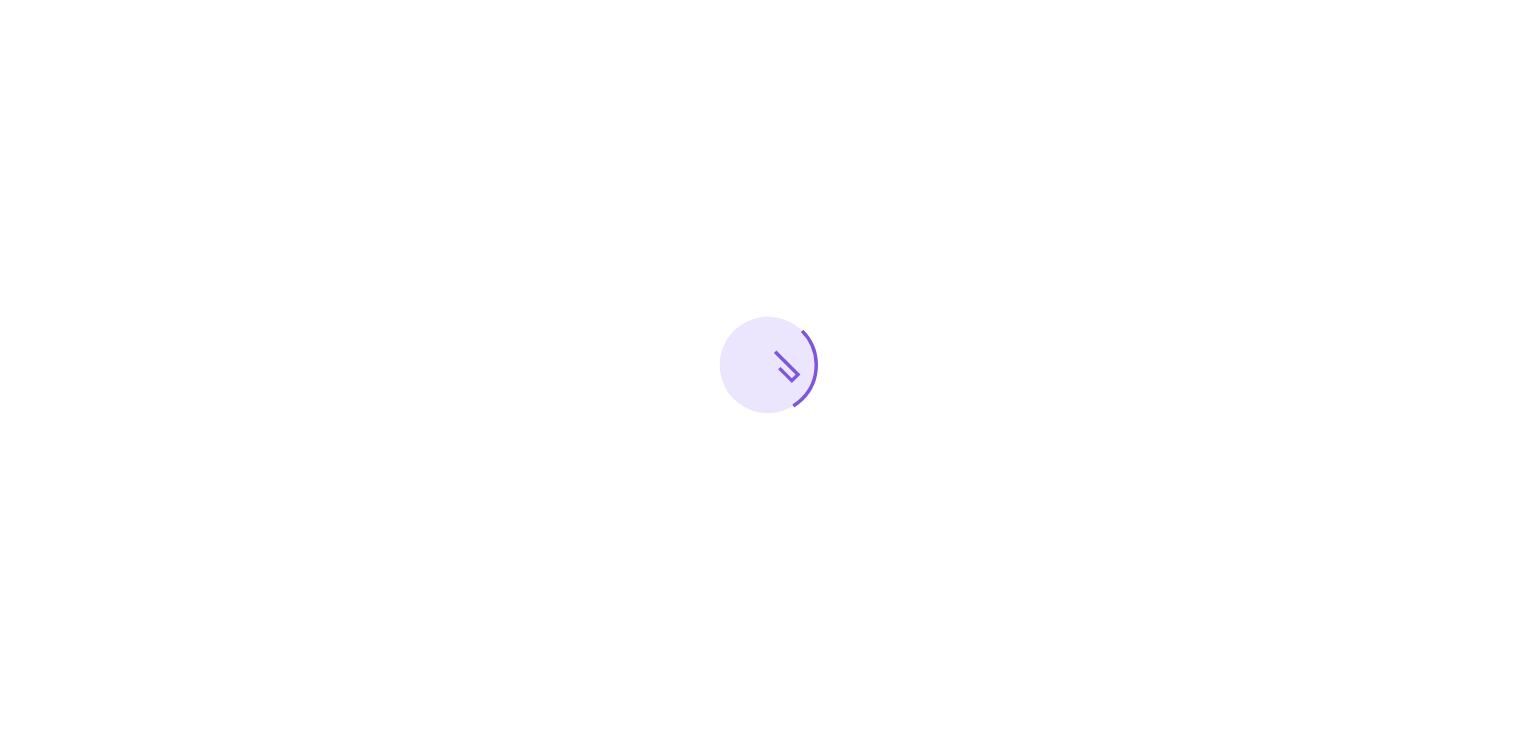 scroll, scrollTop: 0, scrollLeft: 0, axis: both 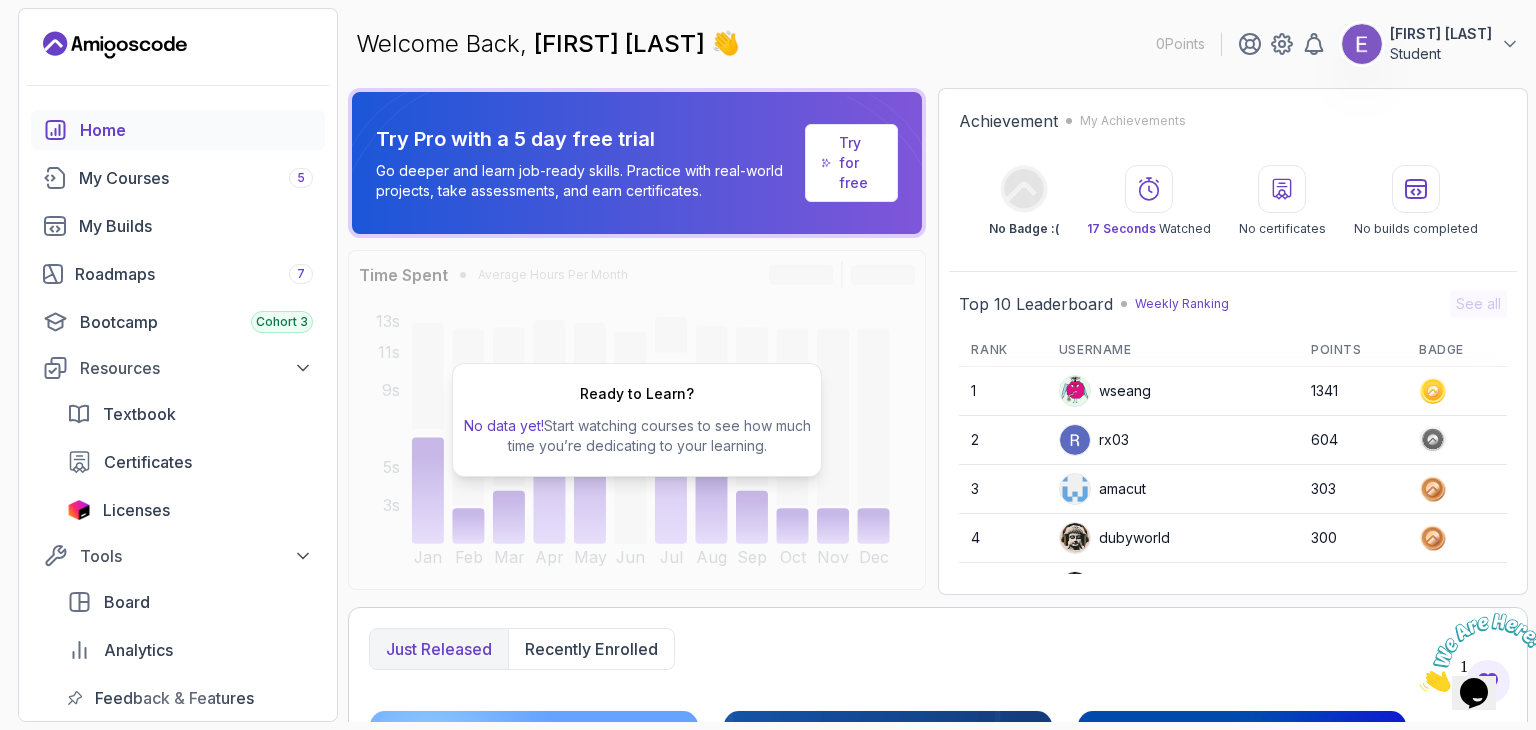 click at bounding box center [1362, 44] 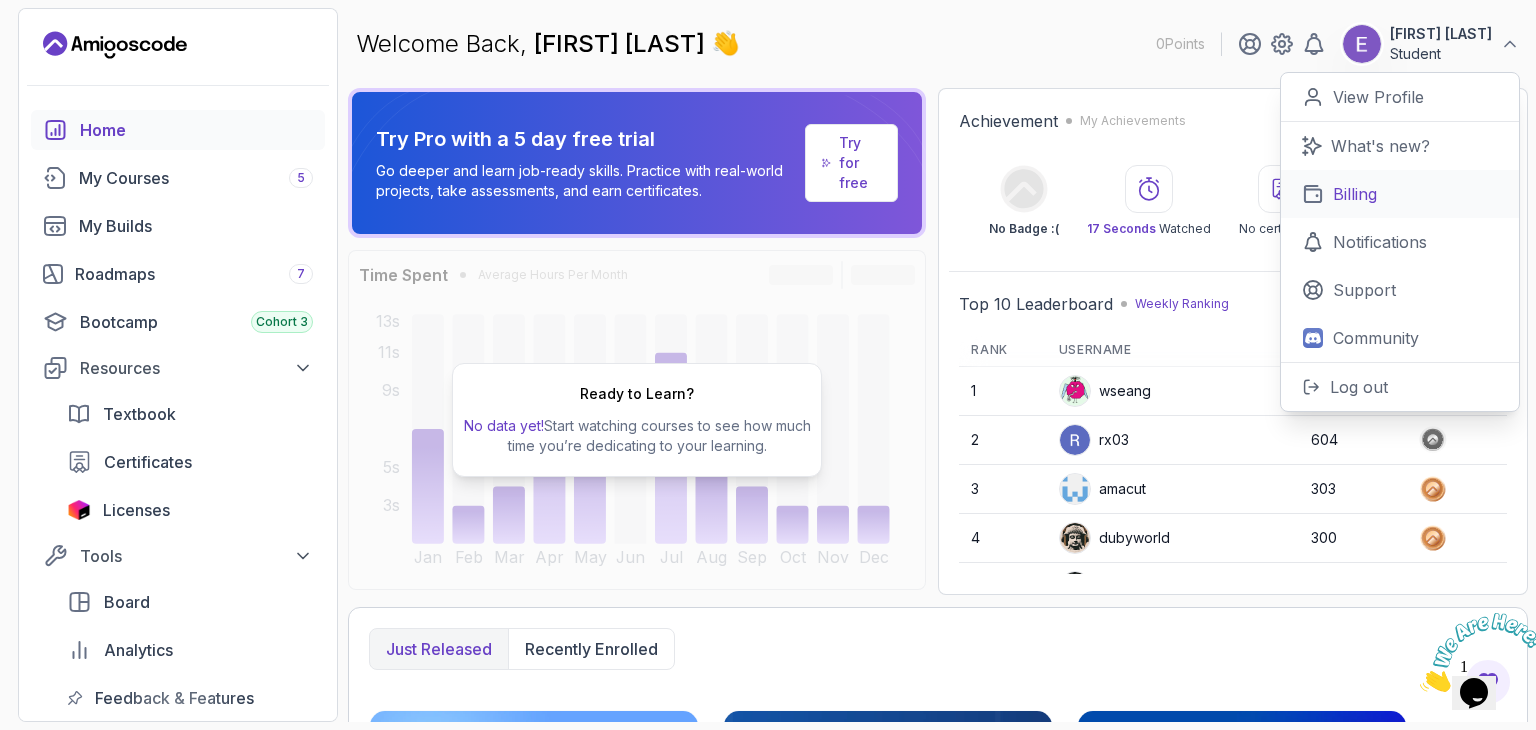 click on "Billing" at bounding box center (1355, 194) 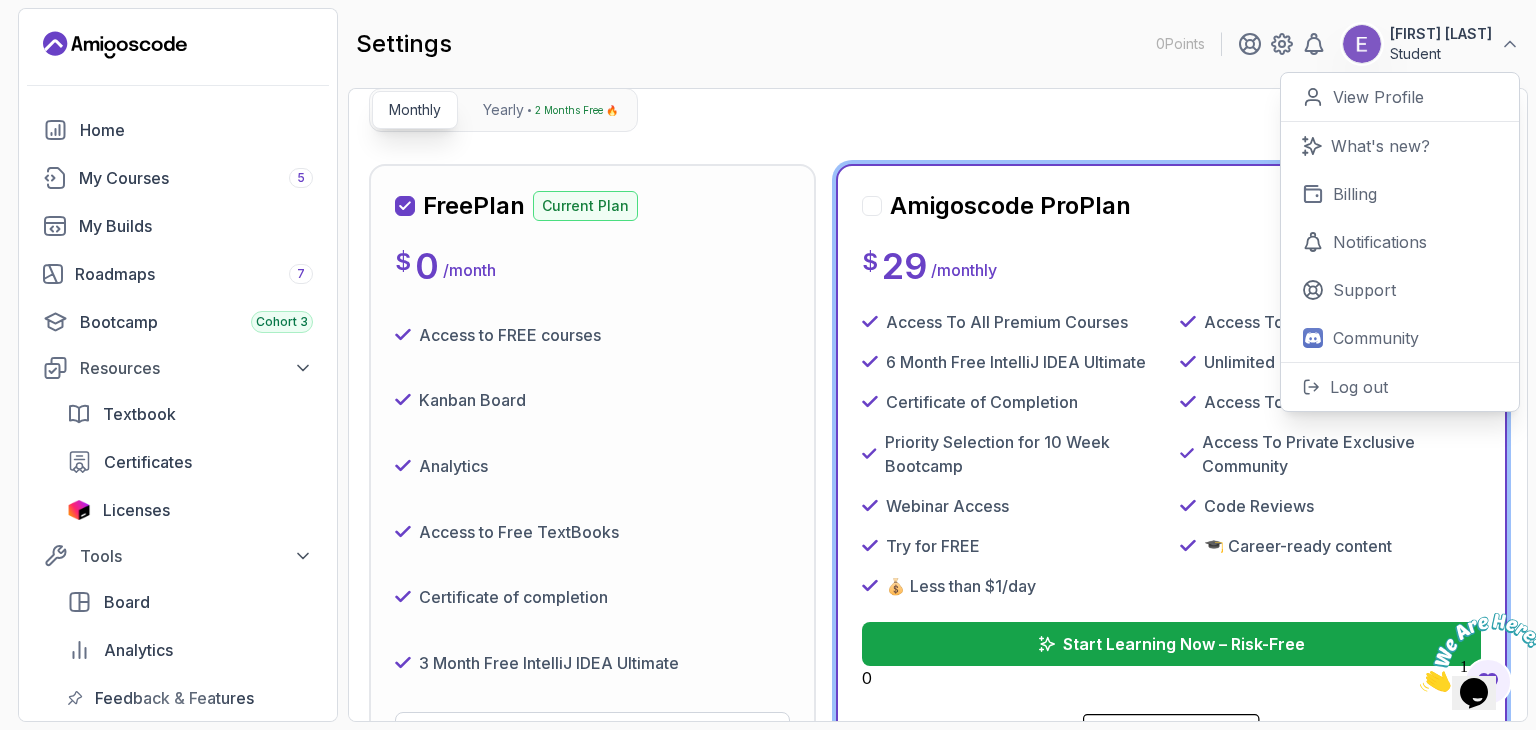 scroll, scrollTop: 500, scrollLeft: 0, axis: vertical 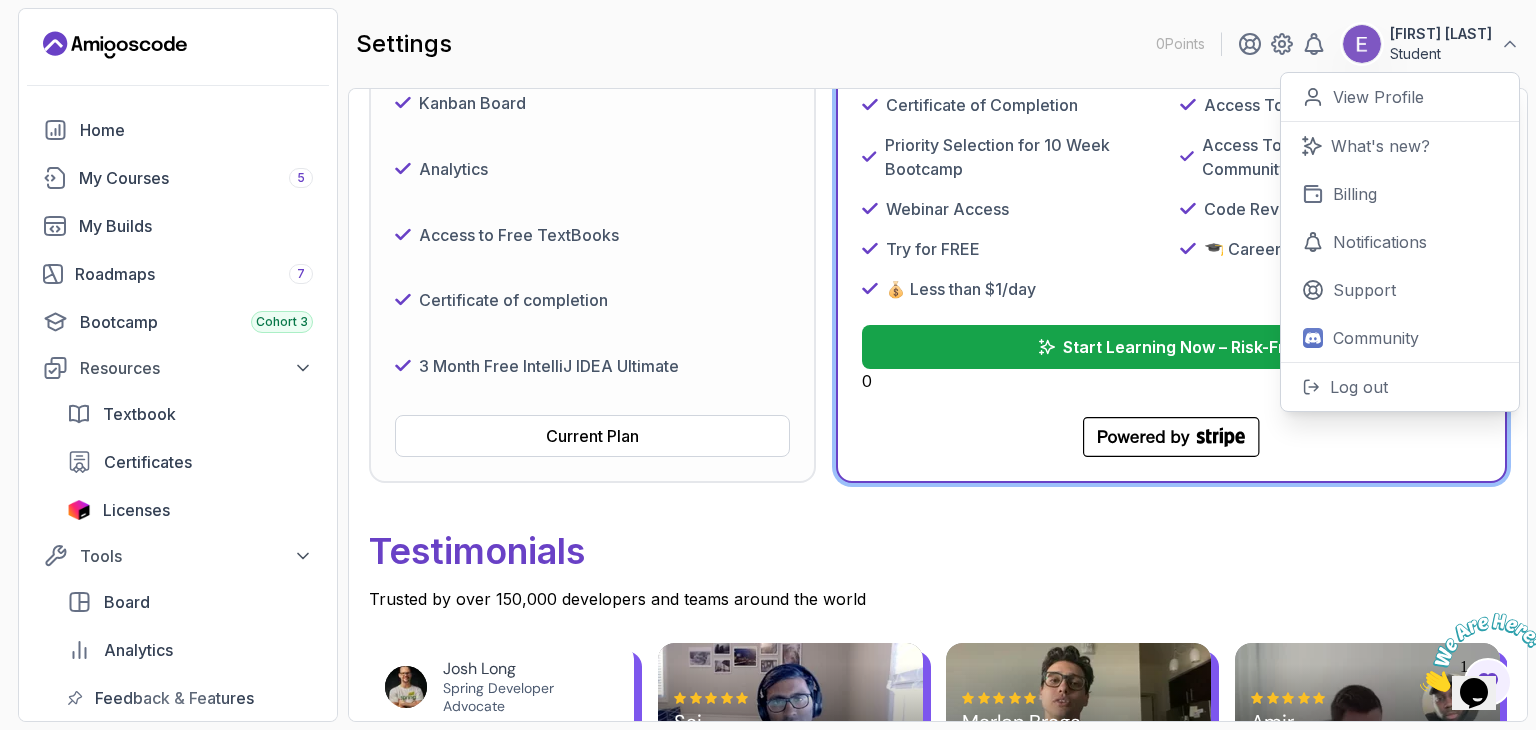 click on "Try for FREE" at bounding box center (1012, 249) 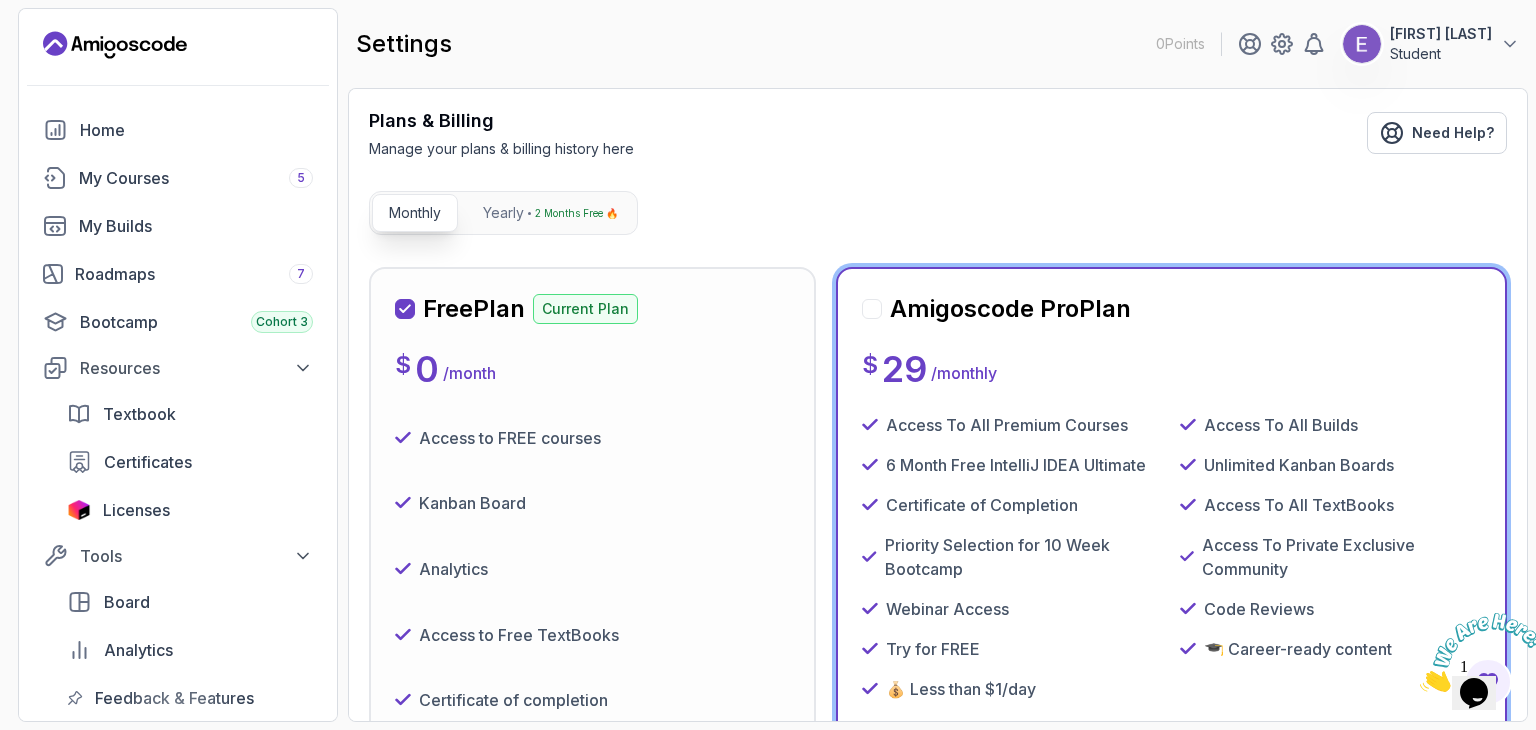 scroll, scrollTop: 500, scrollLeft: 0, axis: vertical 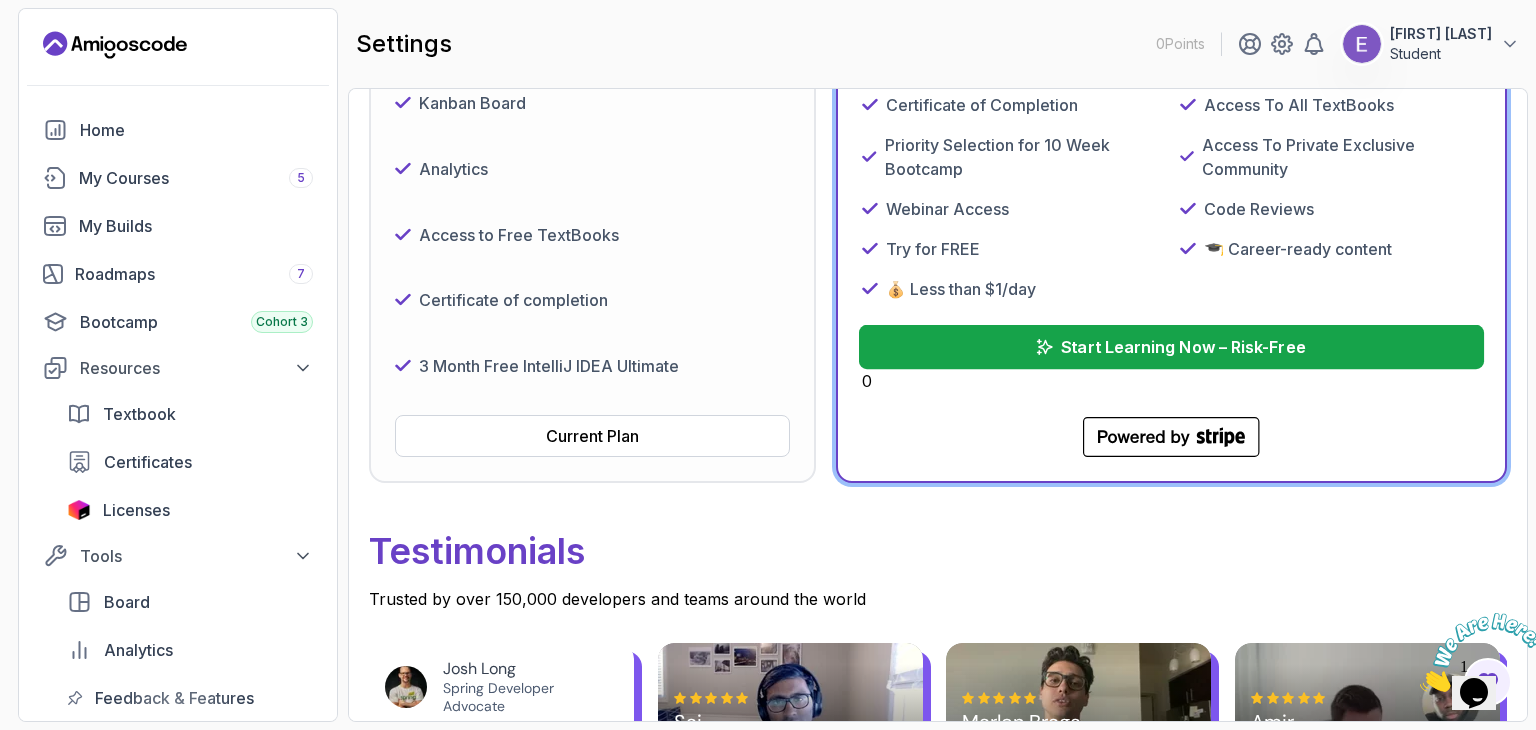 click on "Start Learning Now – Risk-Free" at bounding box center [1184, 347] 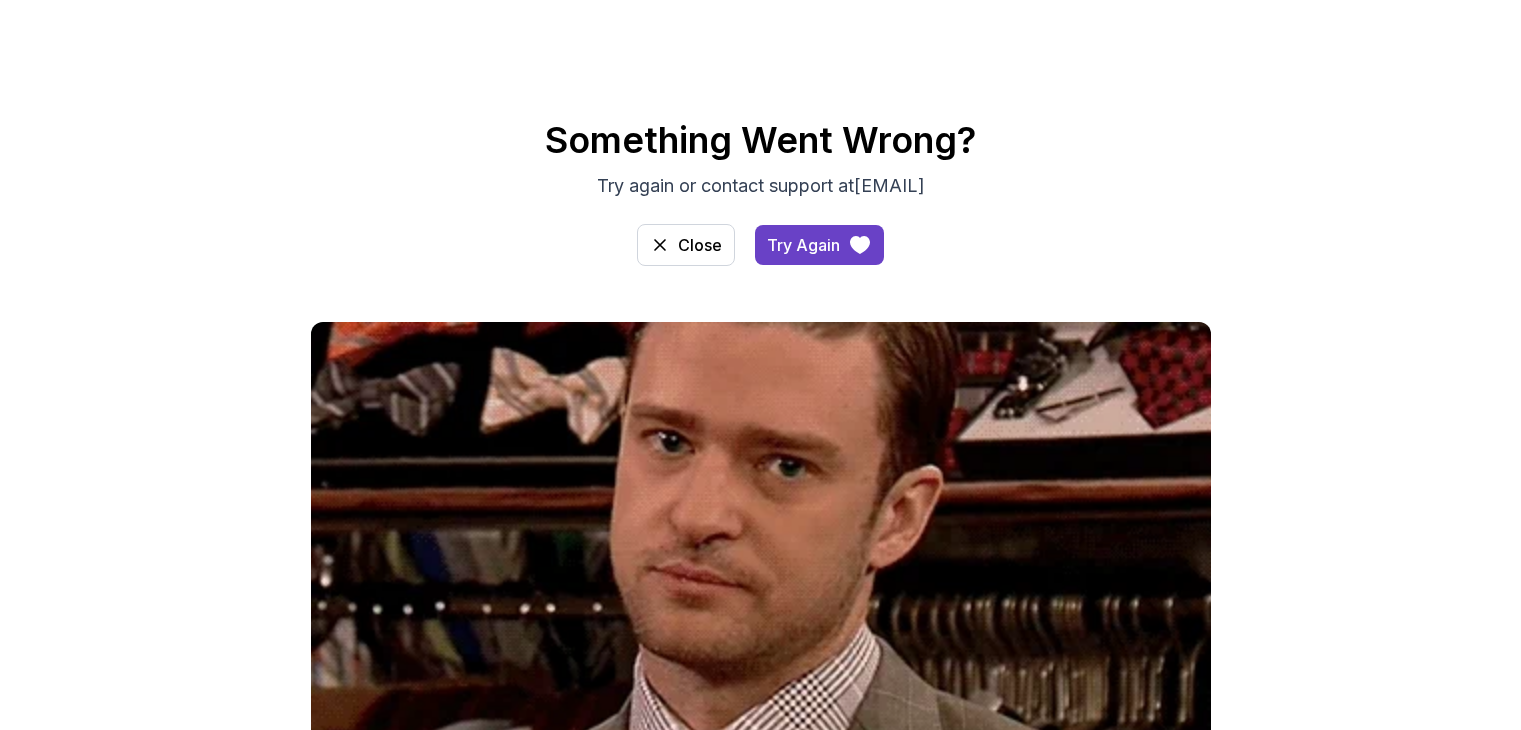 scroll, scrollTop: 0, scrollLeft: 0, axis: both 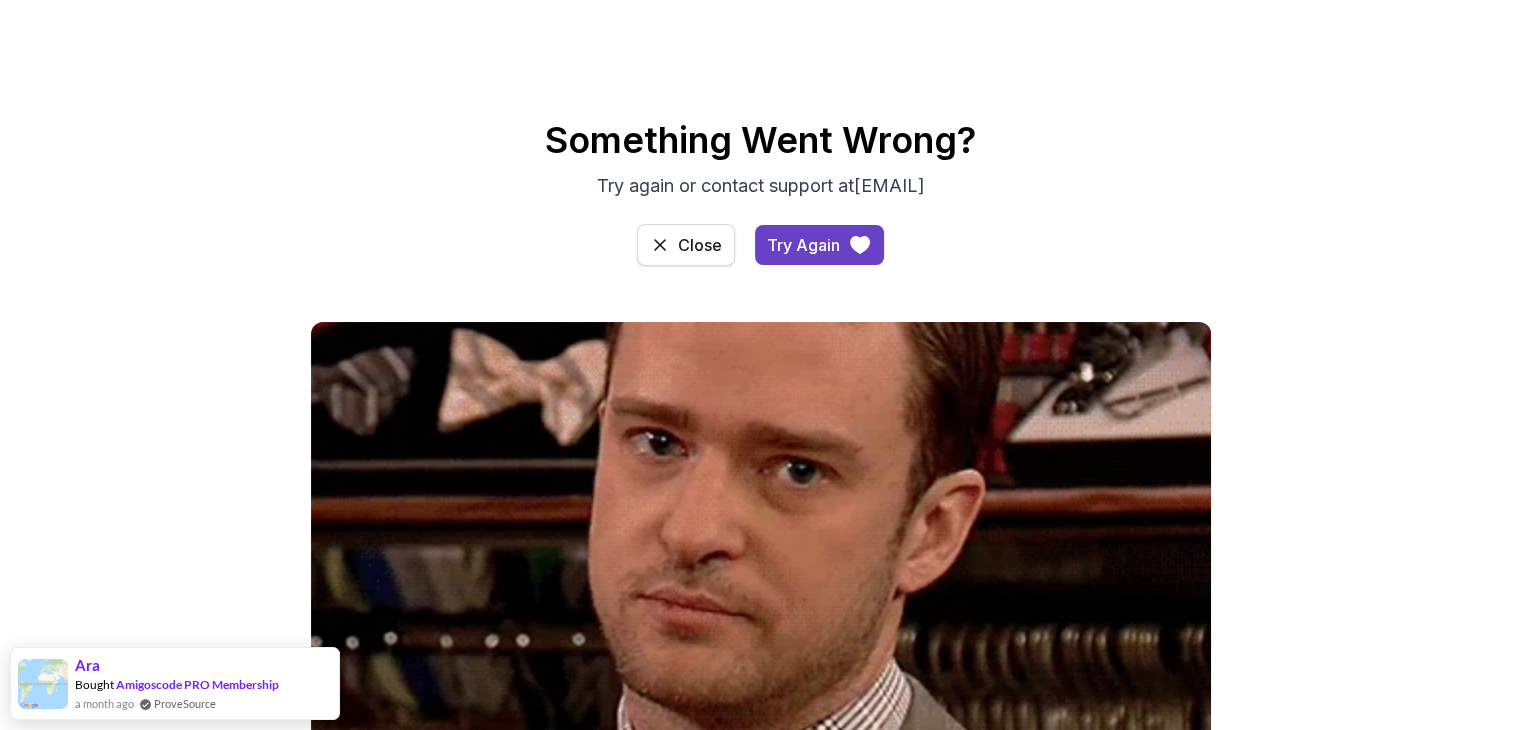 click on "Close" at bounding box center [686, 245] 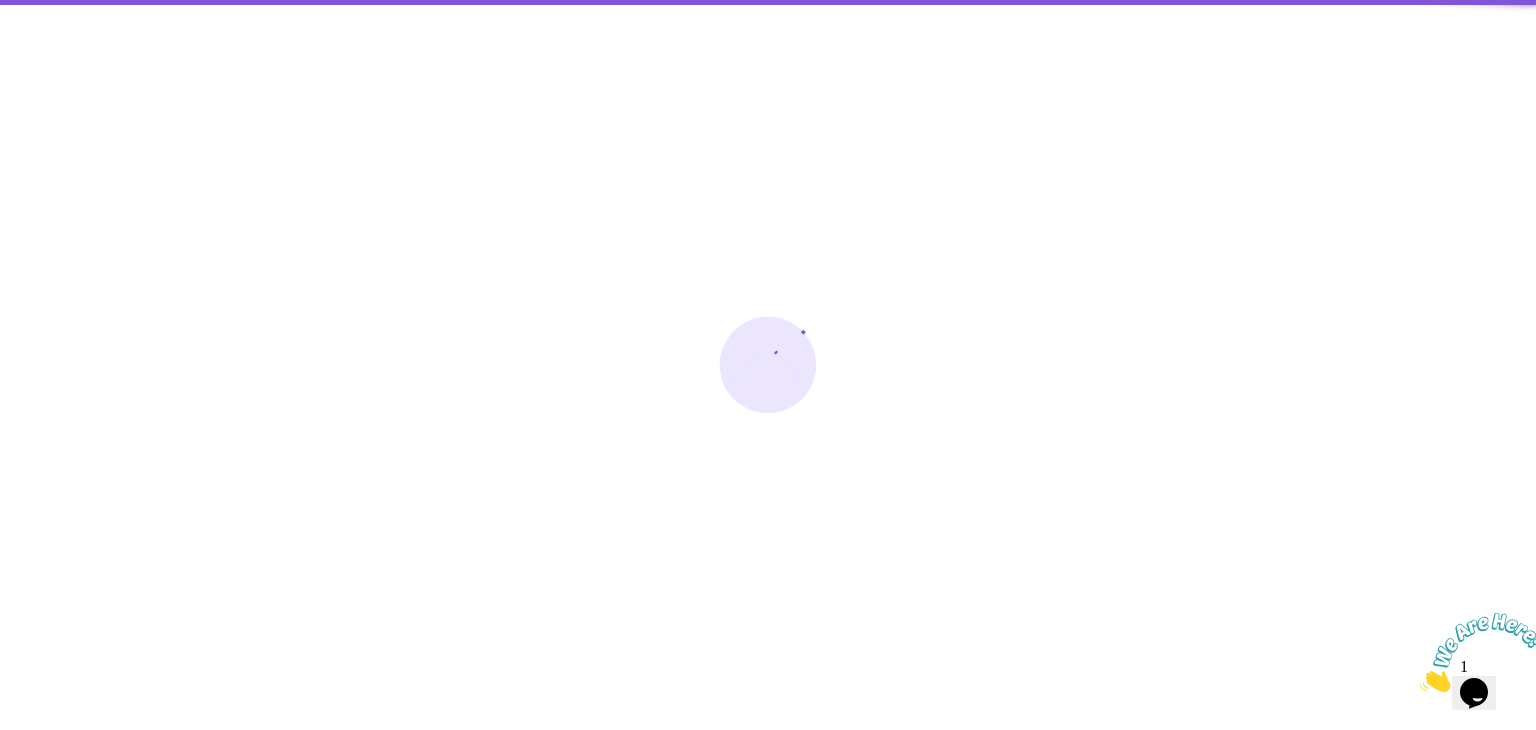 scroll, scrollTop: 0, scrollLeft: 0, axis: both 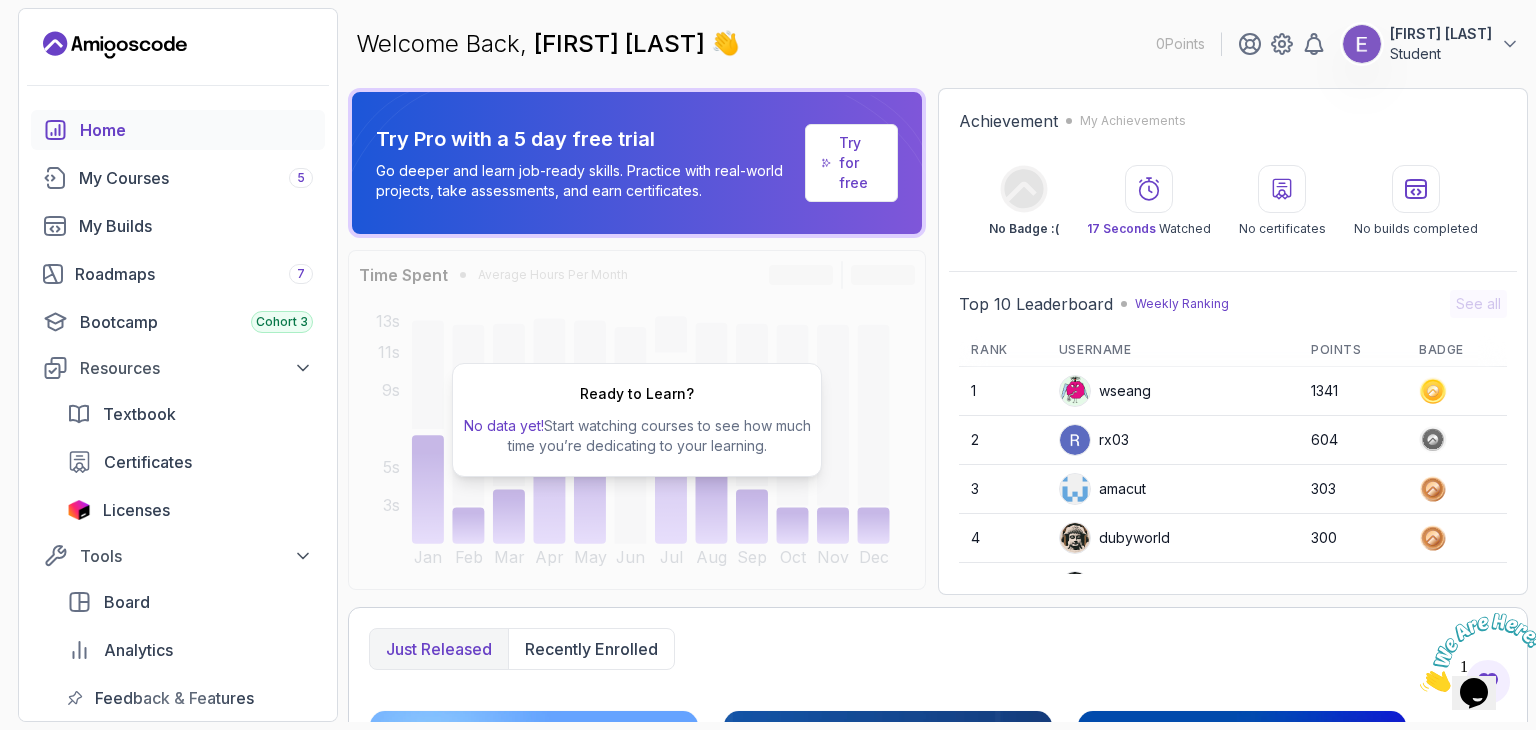 click on "[FIRST] [LAST]" at bounding box center (1441, 34) 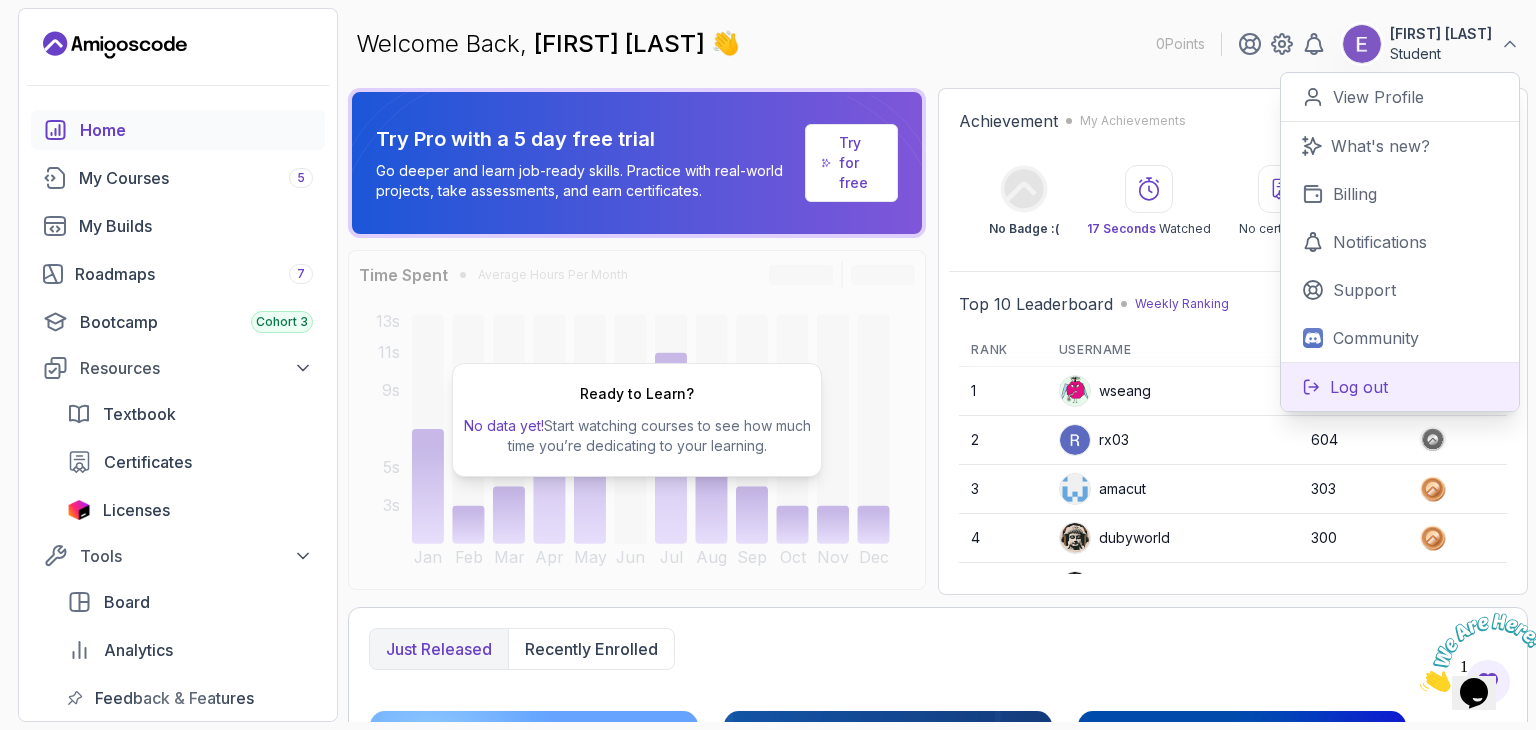 click on "Log out" at bounding box center [1359, 387] 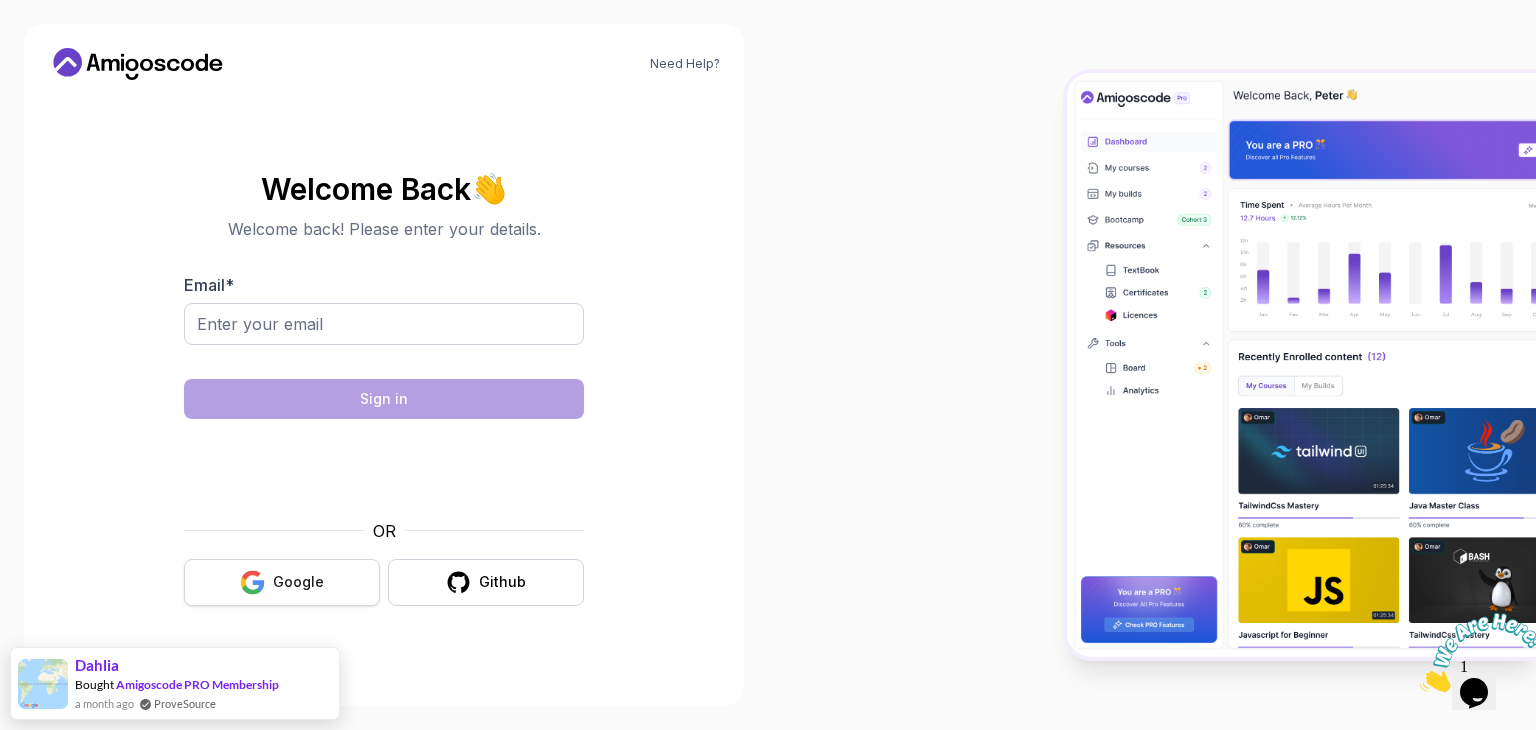 click on "Google" at bounding box center [282, 582] 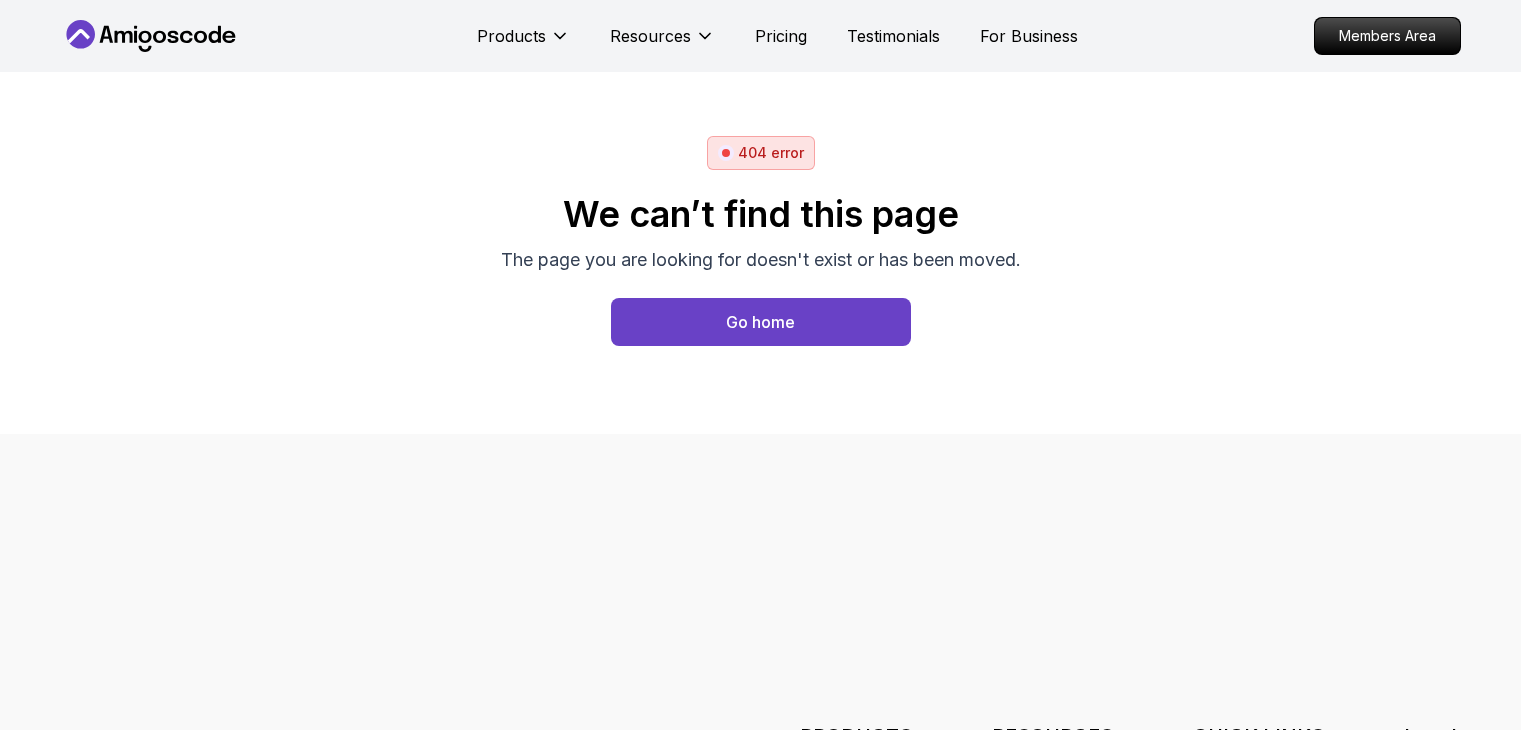 scroll, scrollTop: 0, scrollLeft: 0, axis: both 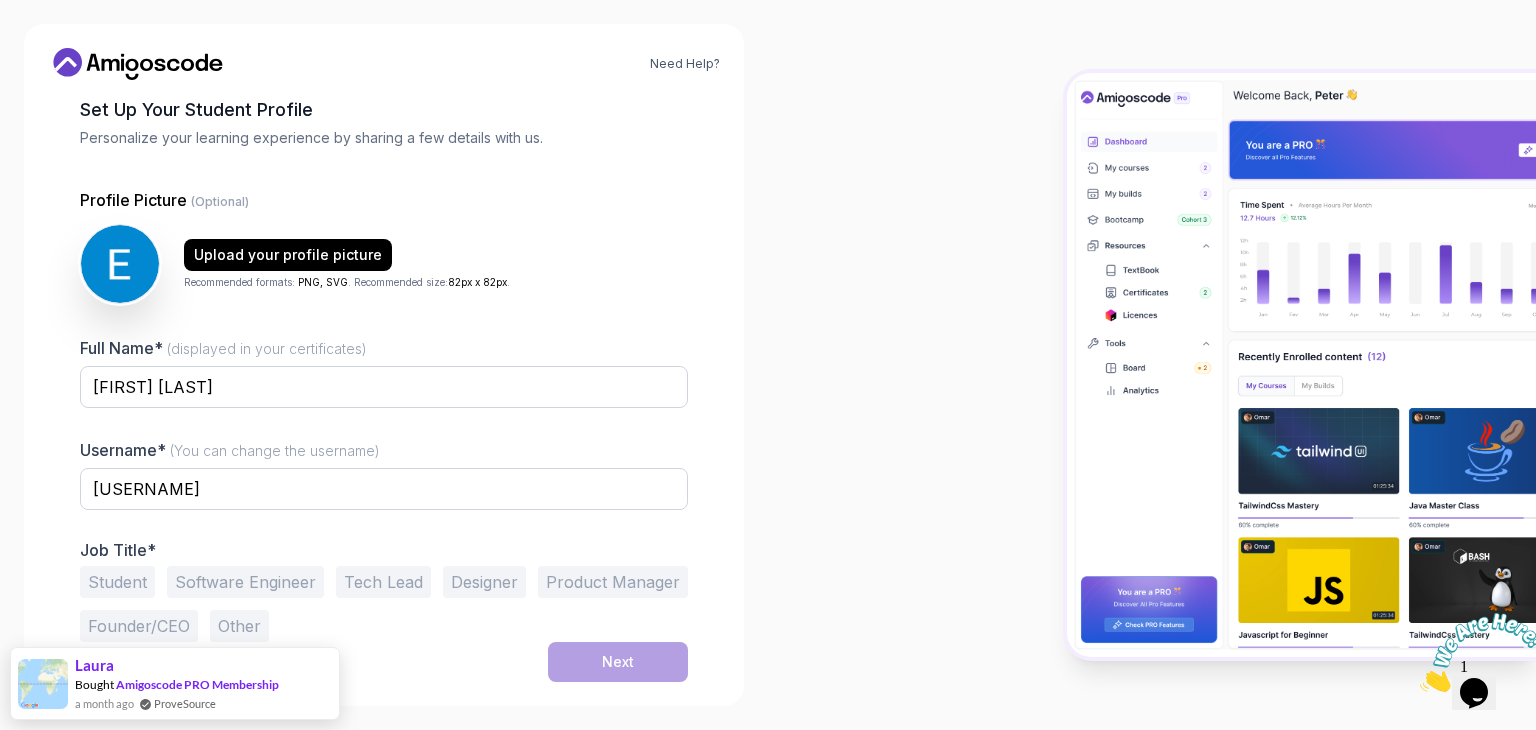 click on "1 Set Up Your Profile 1 Set Up Your Profile 2 Let's Get to Know You Set Up Your Student Profile Personalize your learning experience by sharing a few details with us. Profile Picture   (Optional) Upload your profile picture Recommended formats:   PNG, SVG . Recommended size:  82px x 82px . Full Name*   (displayed in your certificates) [FIRST] [LAST] Username*   (You can change the username) [USERNAME] Job Title* Student Software Engineer Tech Lead Designer Product Manager Founder/CEO Other Next" at bounding box center (384, 285) 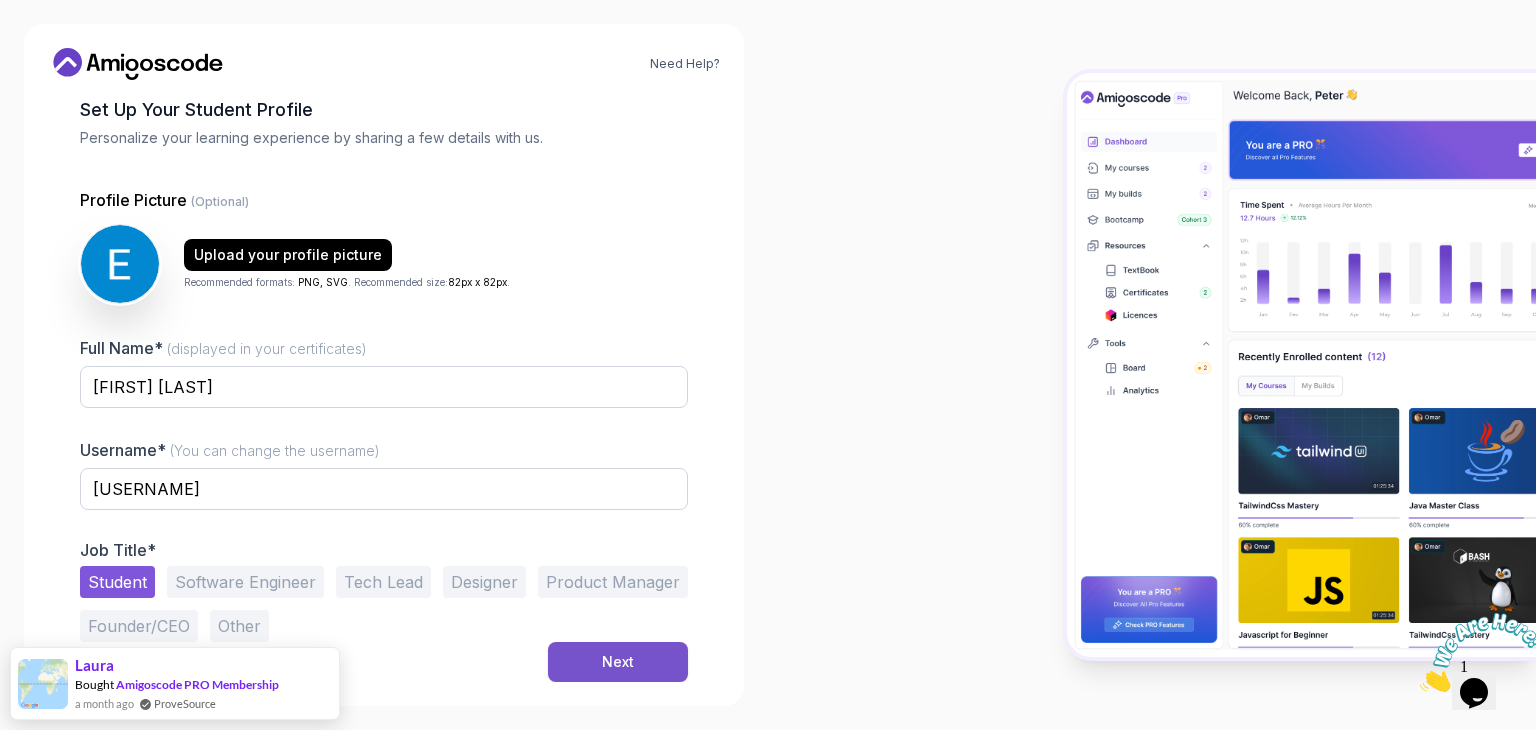 click on "Next" at bounding box center [618, 662] 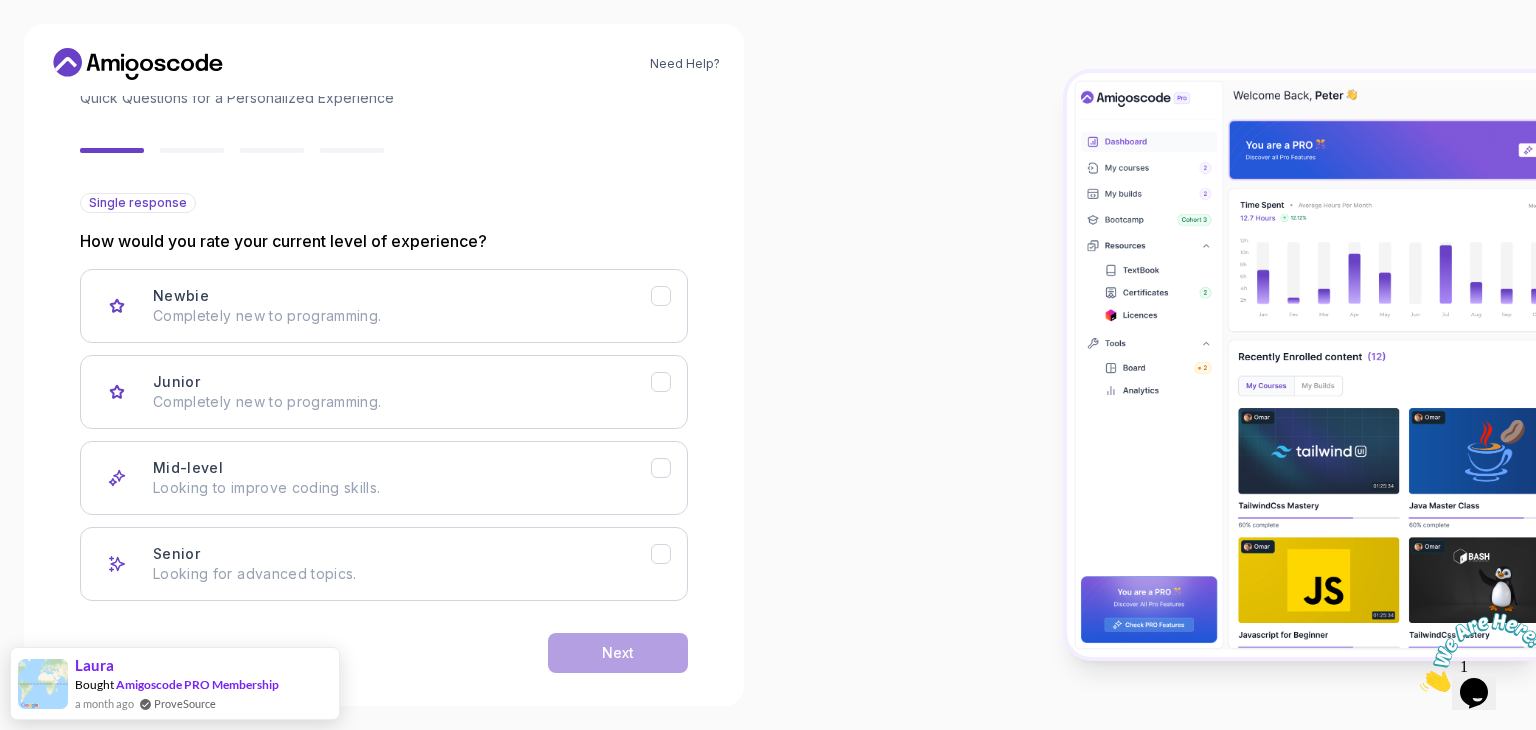 scroll, scrollTop: 165, scrollLeft: 0, axis: vertical 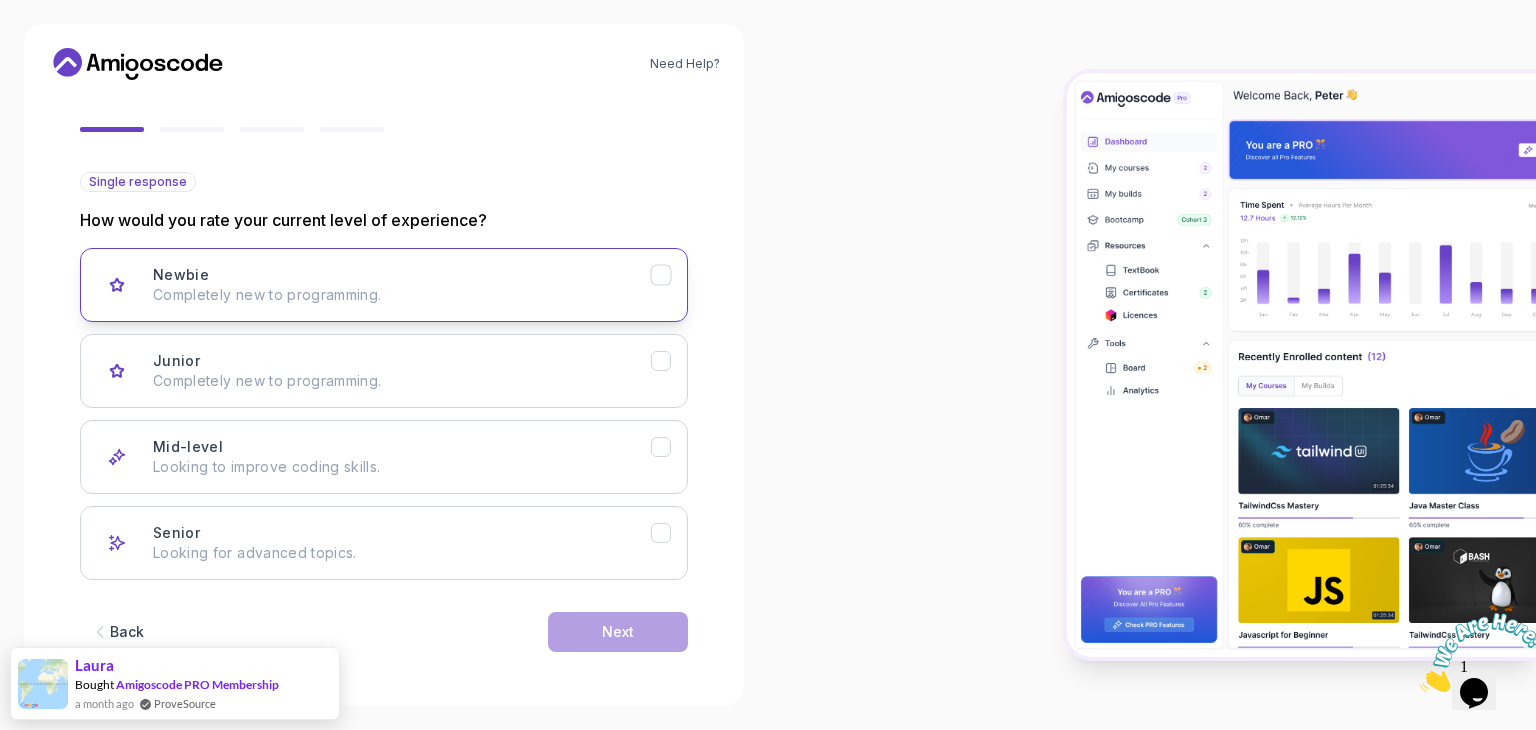 click on "Completely new to programming." at bounding box center [402, 295] 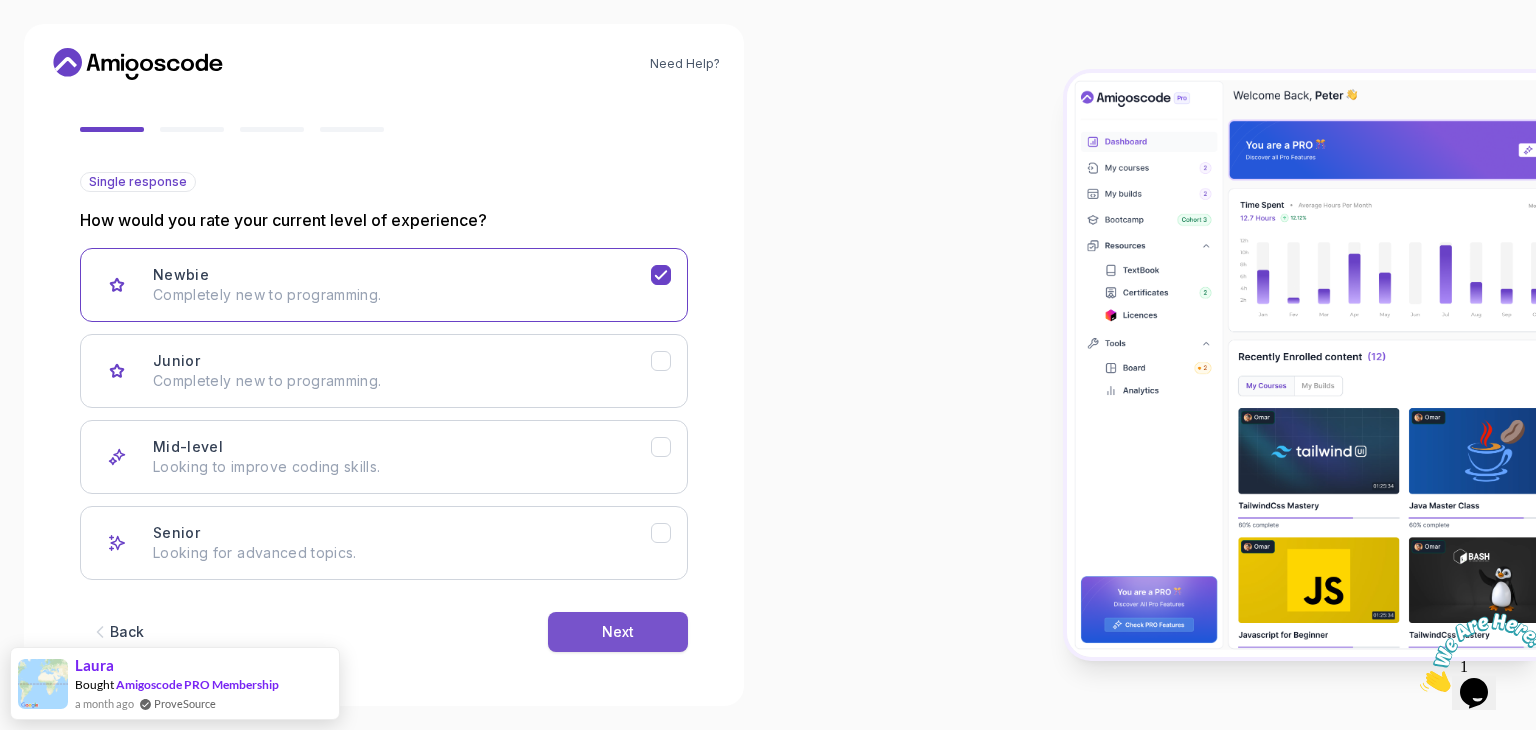 click on "Next" at bounding box center [618, 632] 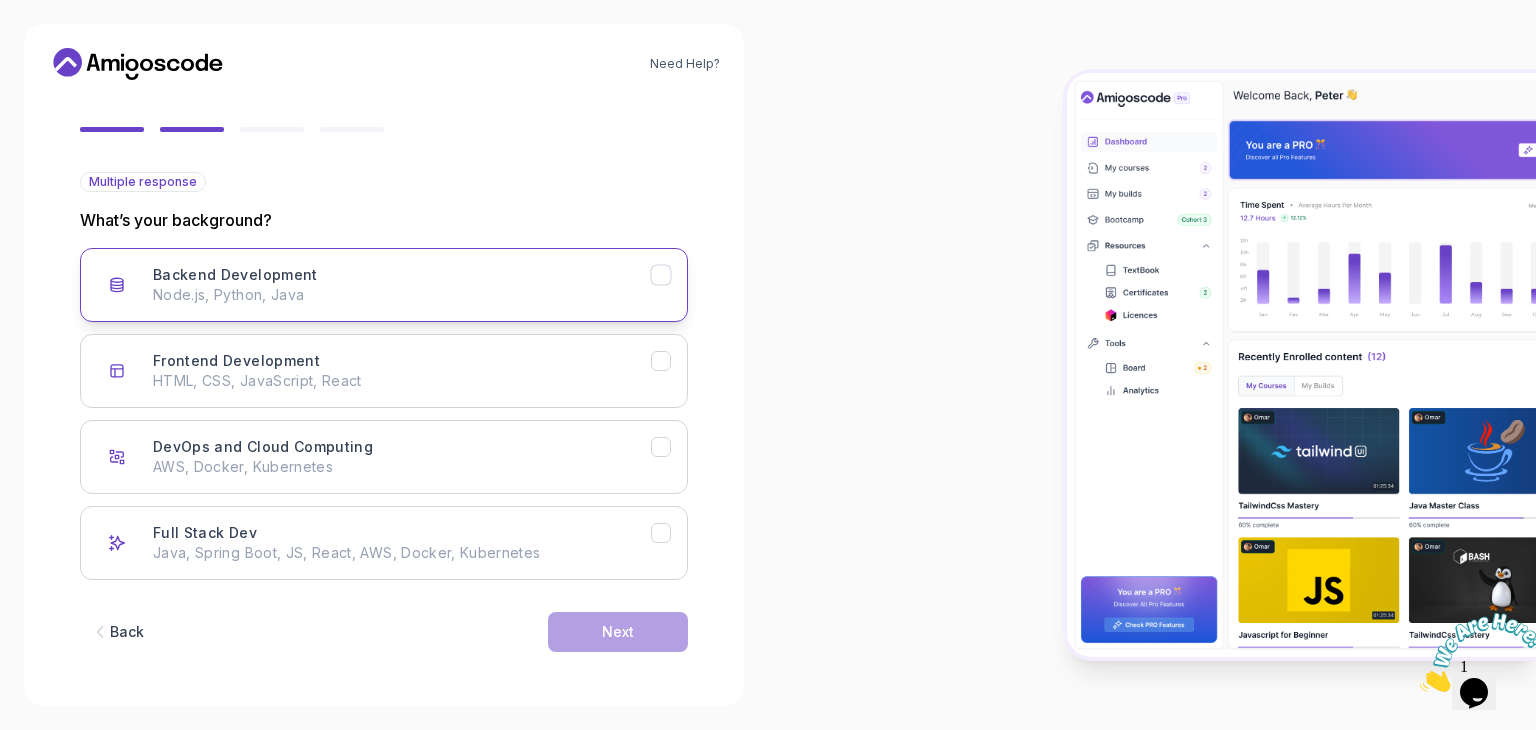 click on "Backend Development Node.js, Python, Java" at bounding box center [402, 285] 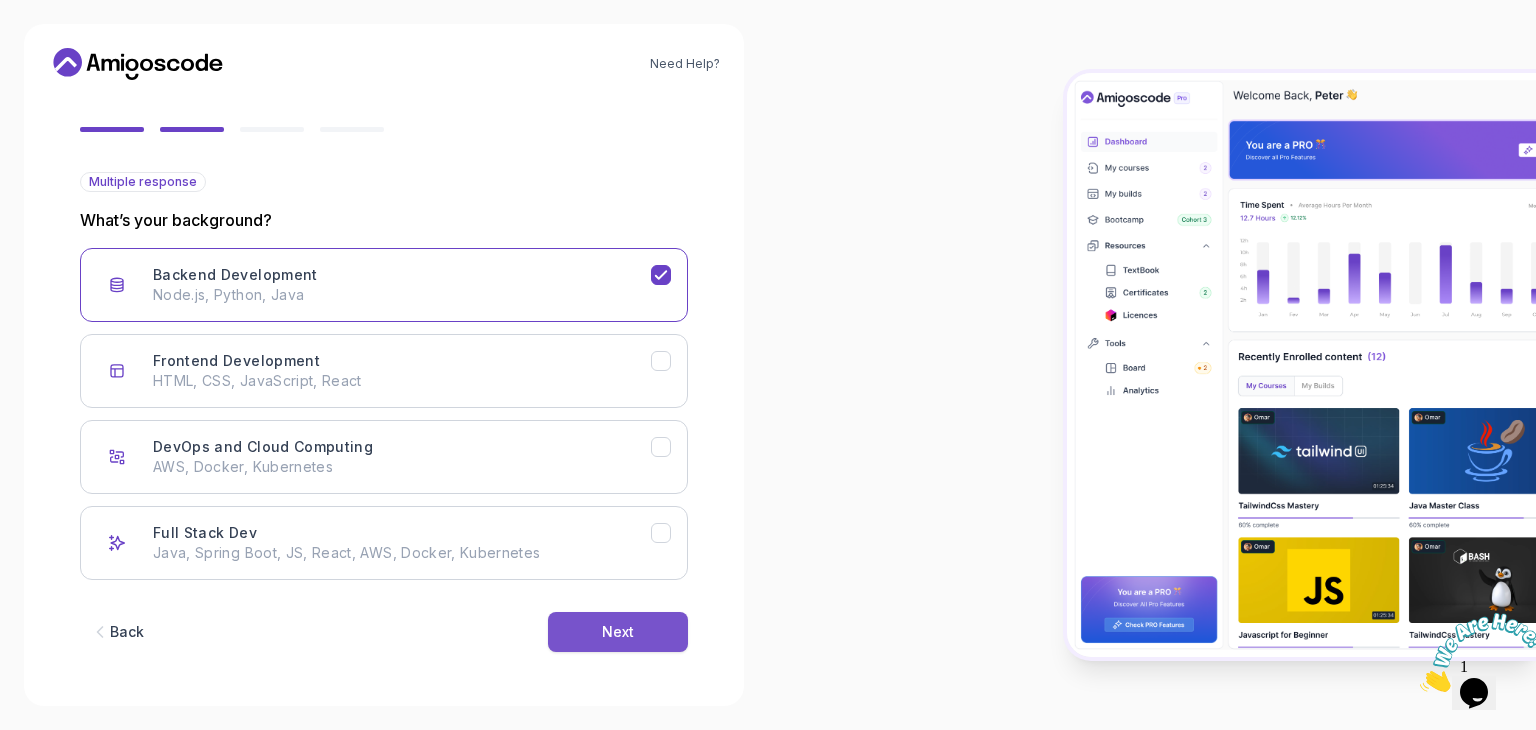 click on "Next" at bounding box center [618, 632] 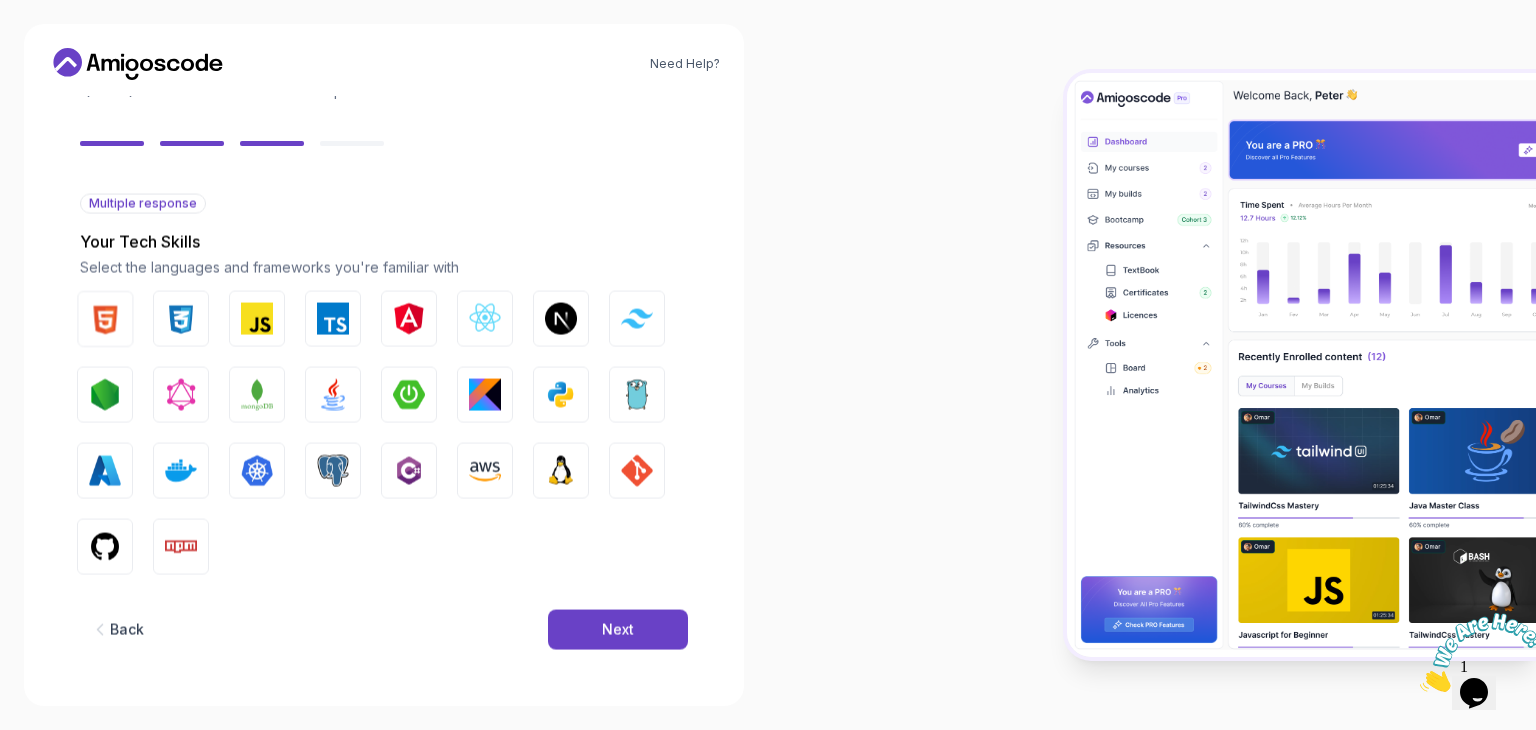 scroll, scrollTop: 143, scrollLeft: 0, axis: vertical 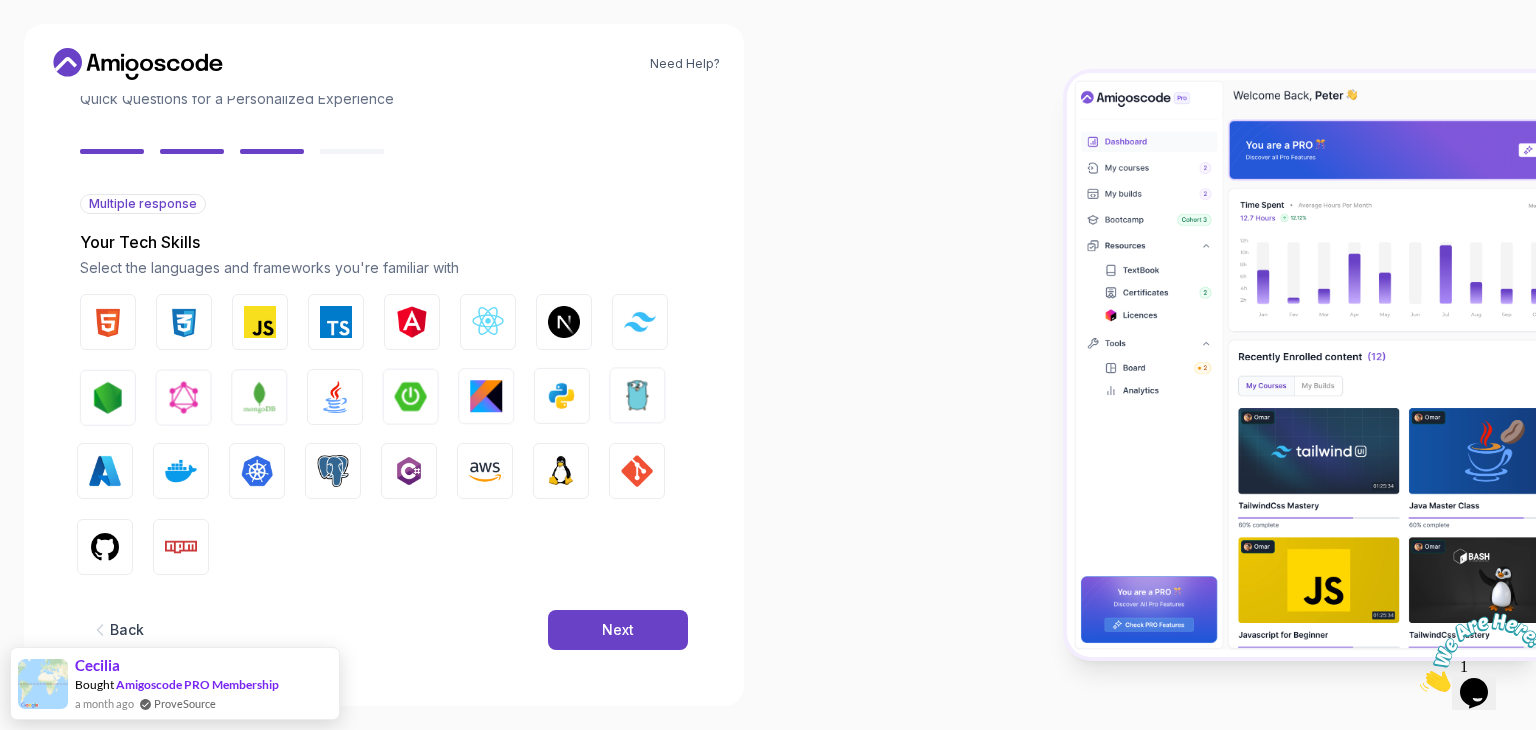 click on "Next" at bounding box center (618, 630) 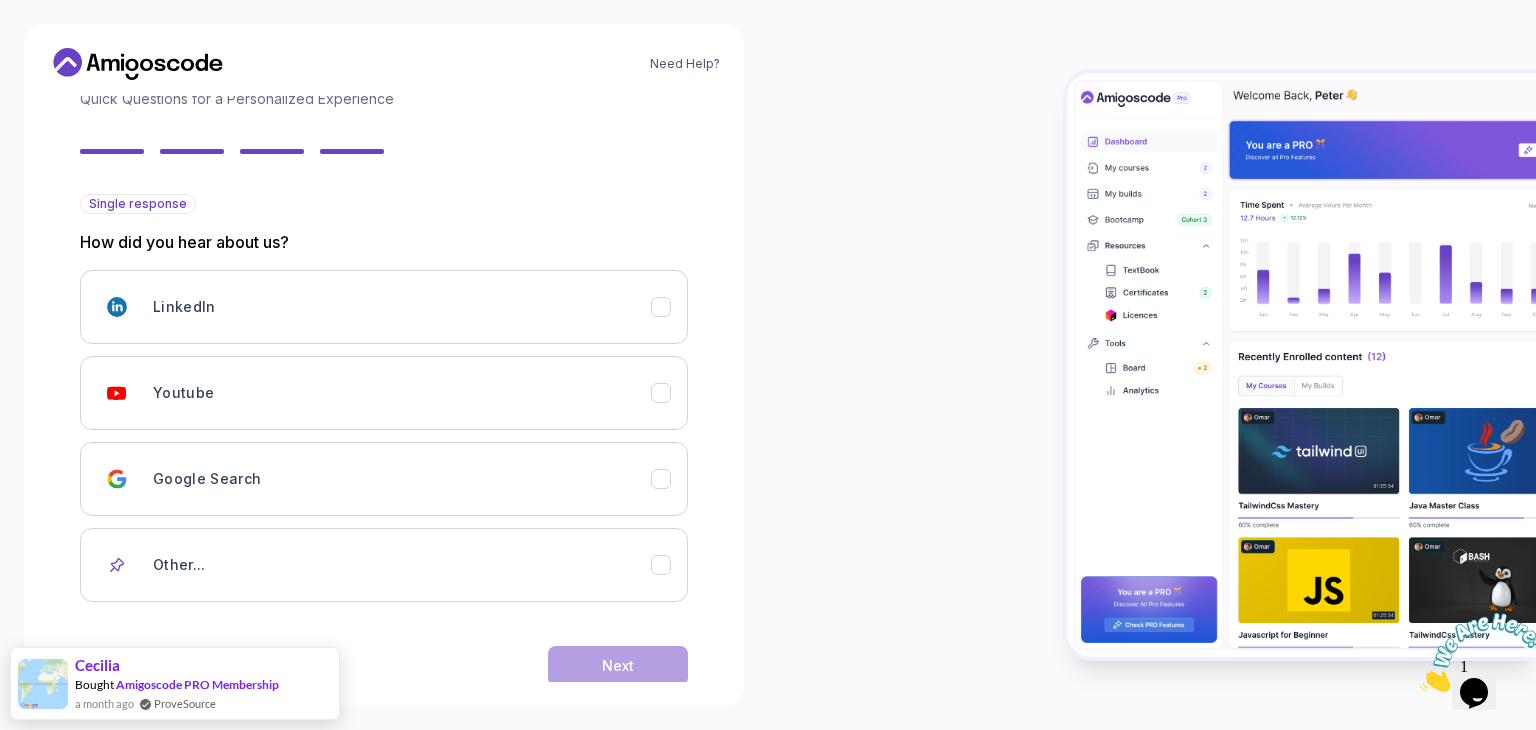 click on "Back Next" at bounding box center (384, 666) 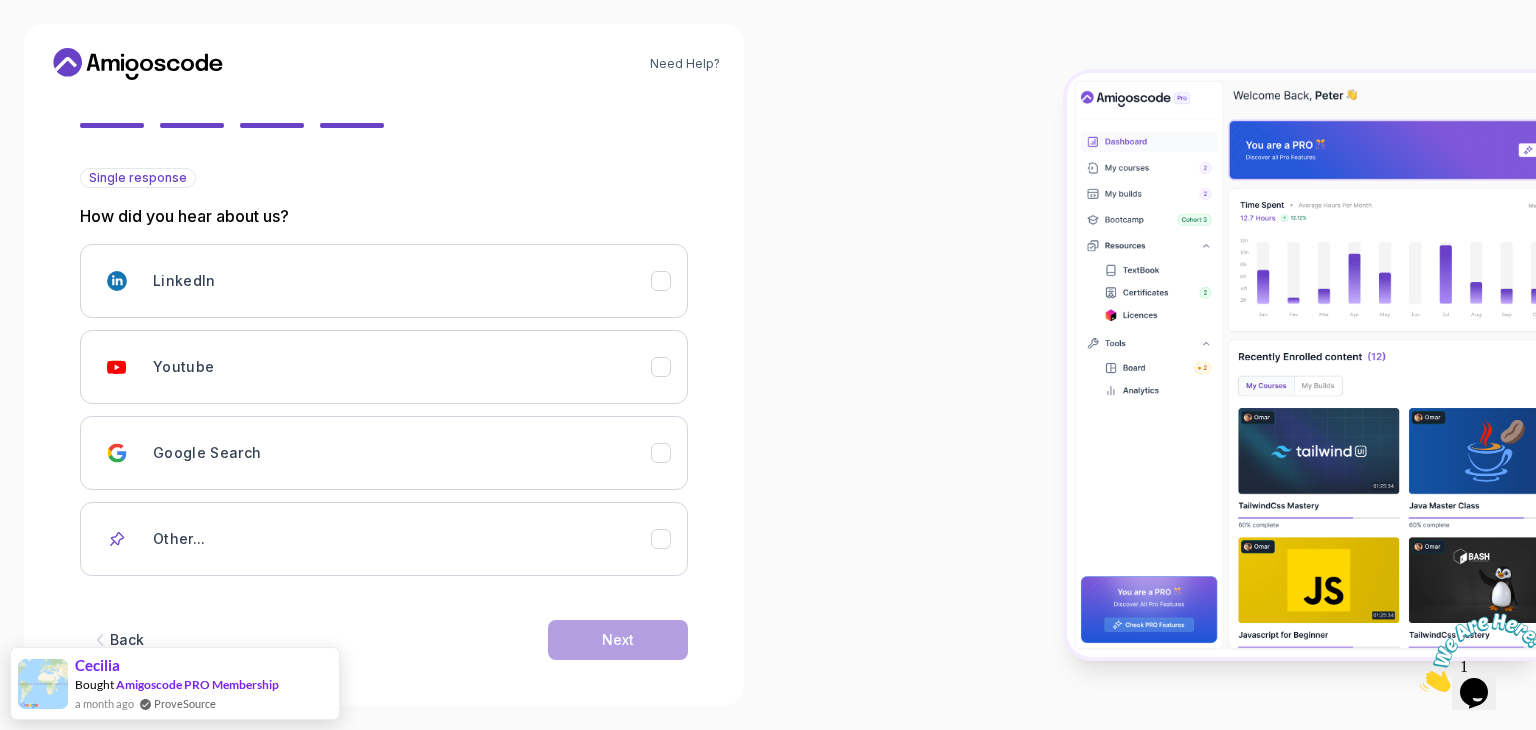 scroll, scrollTop: 177, scrollLeft: 0, axis: vertical 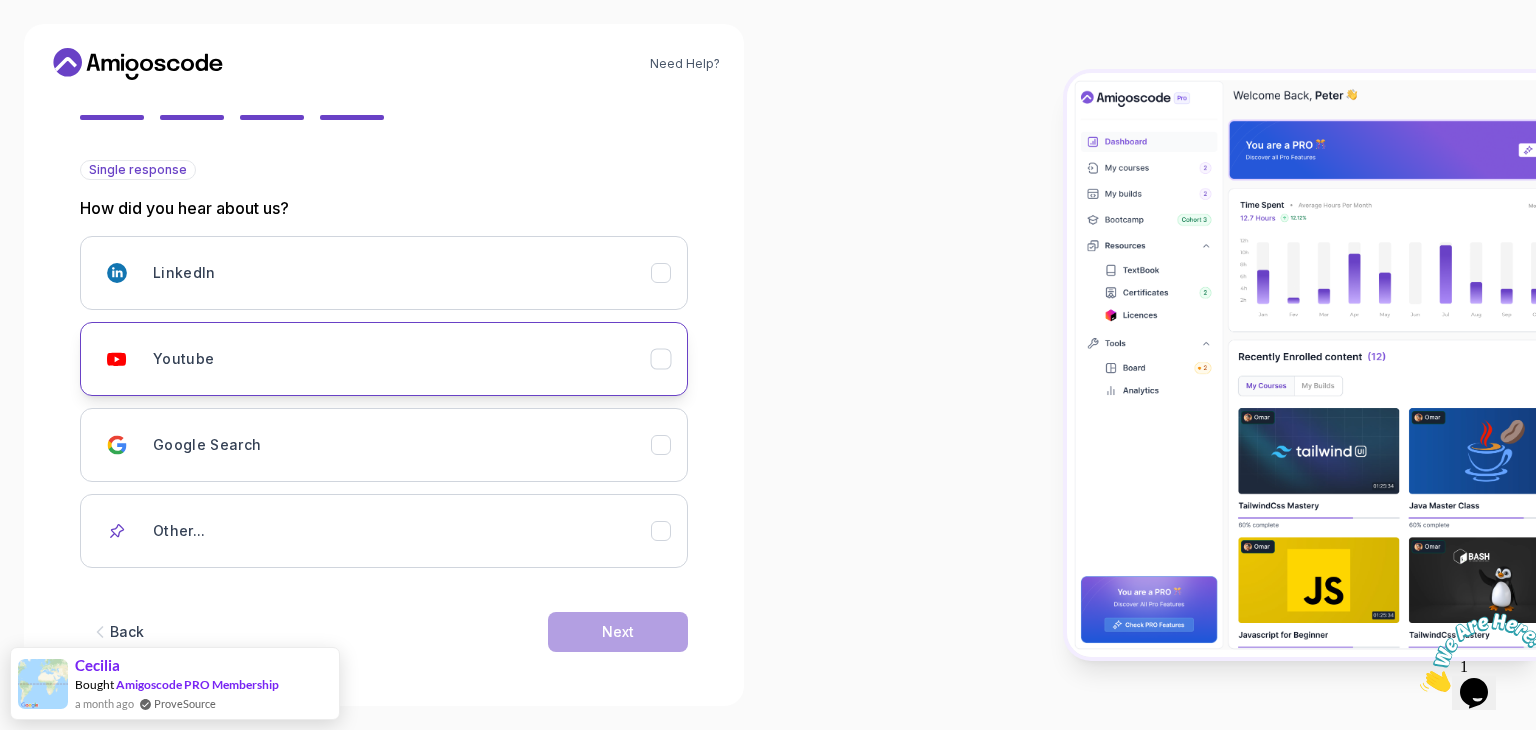 drag, startPoint x: 299, startPoint y: 412, endPoint x: 296, endPoint y: 378, distance: 34.132095 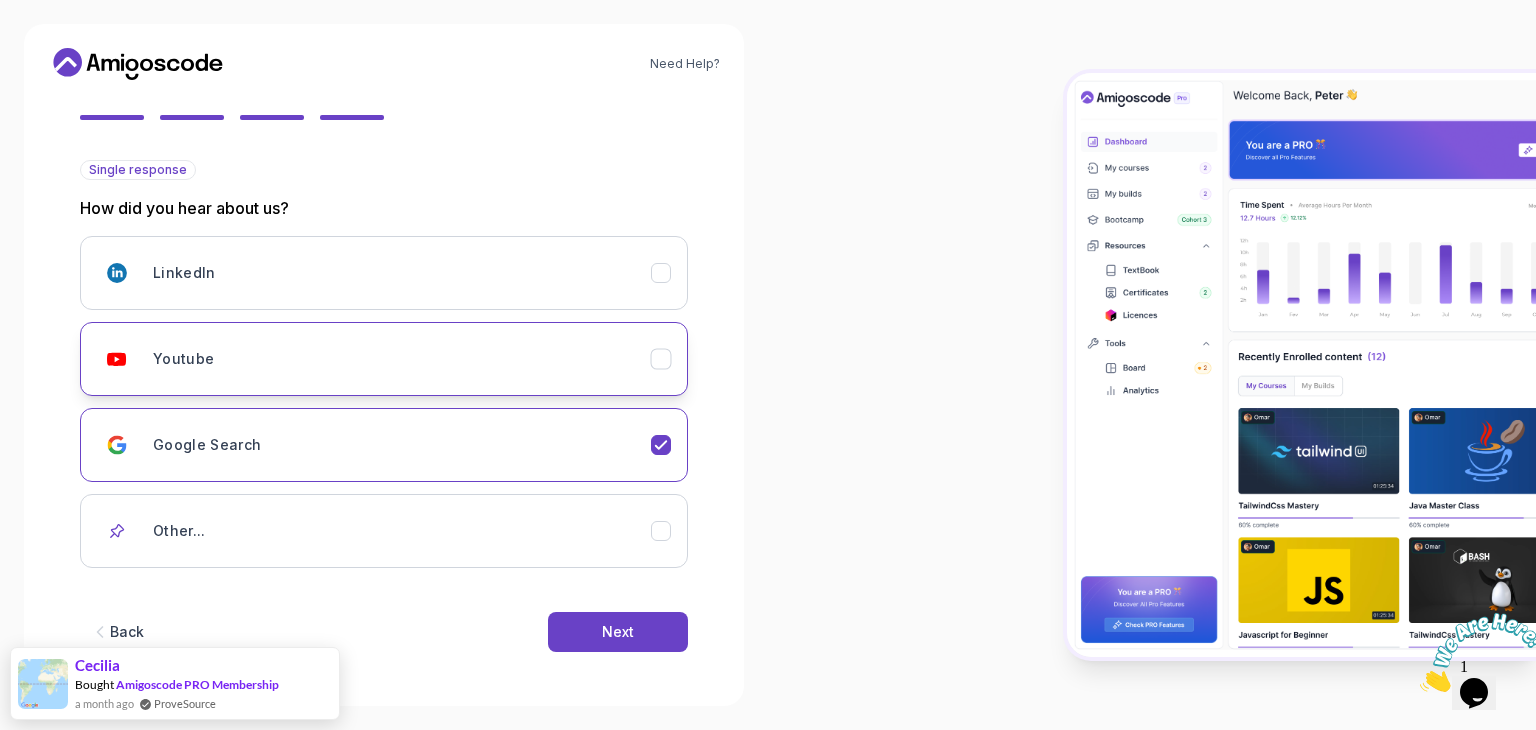 click on "Youtube" at bounding box center [384, 359] 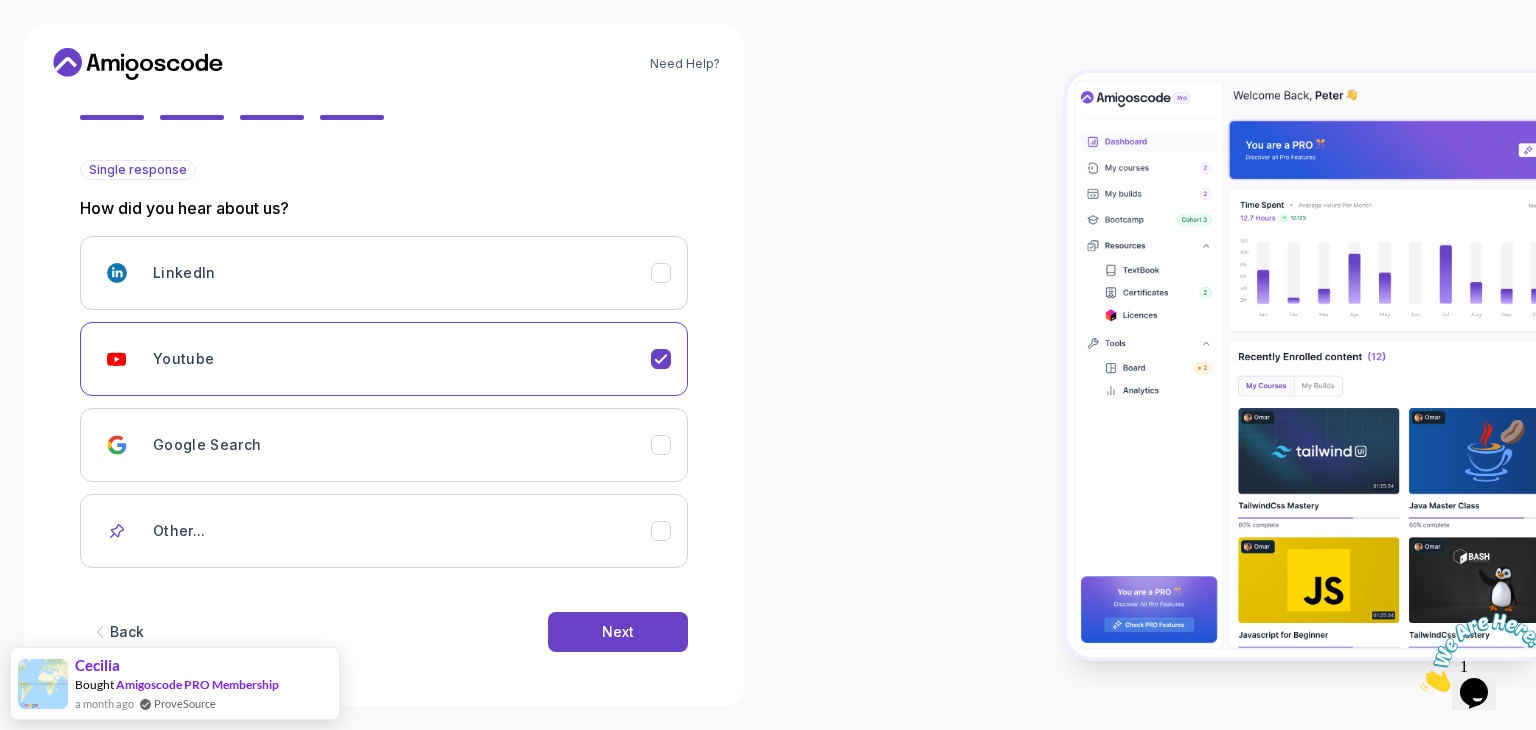 click on "Need Help? 2 Let's Get to Know You 1 Set Up Your Profile 2 Let's Get to Know You Getting to Know You Quick Questions for a Personalized Experience Single response How did you hear about us? LinkedIn Youtube Google Search Other... Back Next" at bounding box center [384, 365] 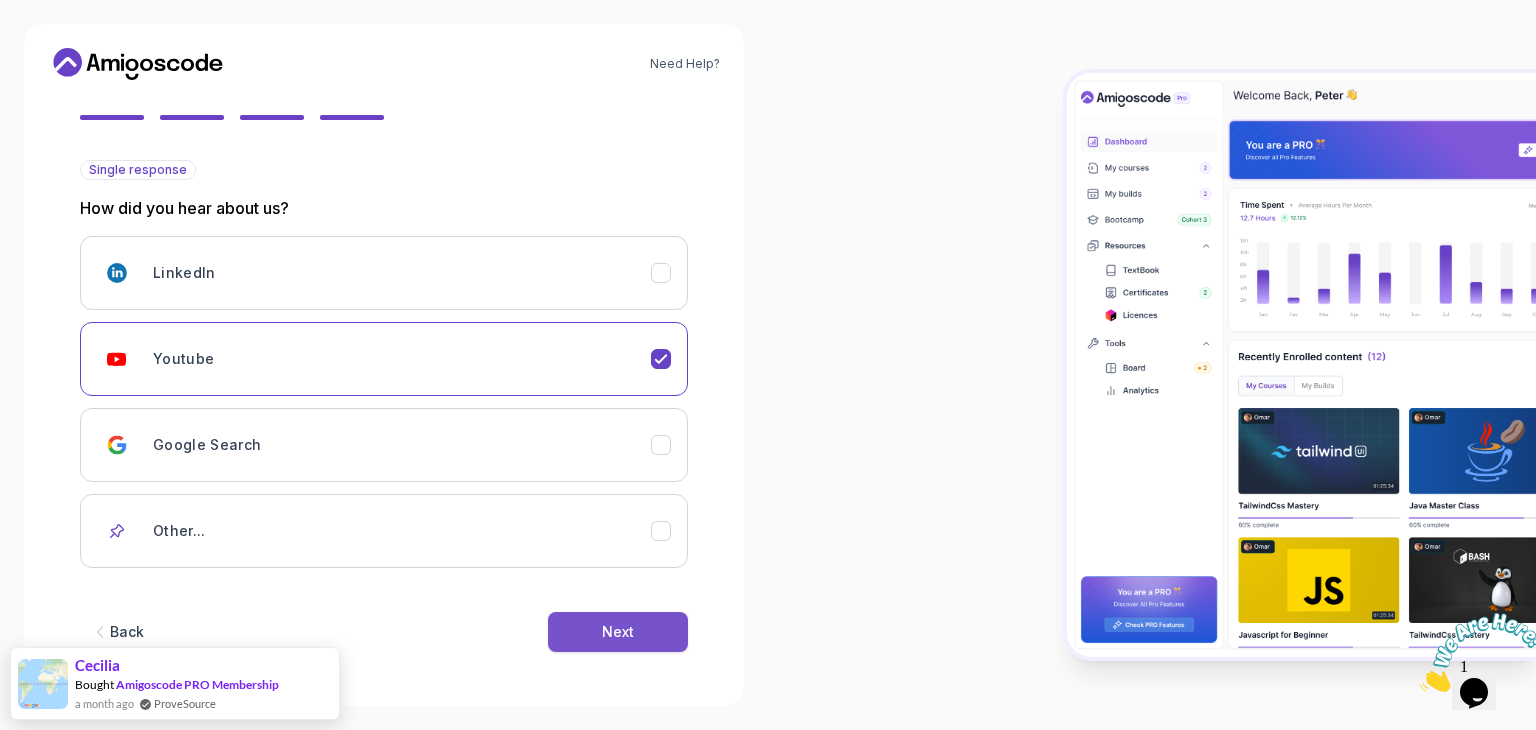 click on "Next" at bounding box center [618, 632] 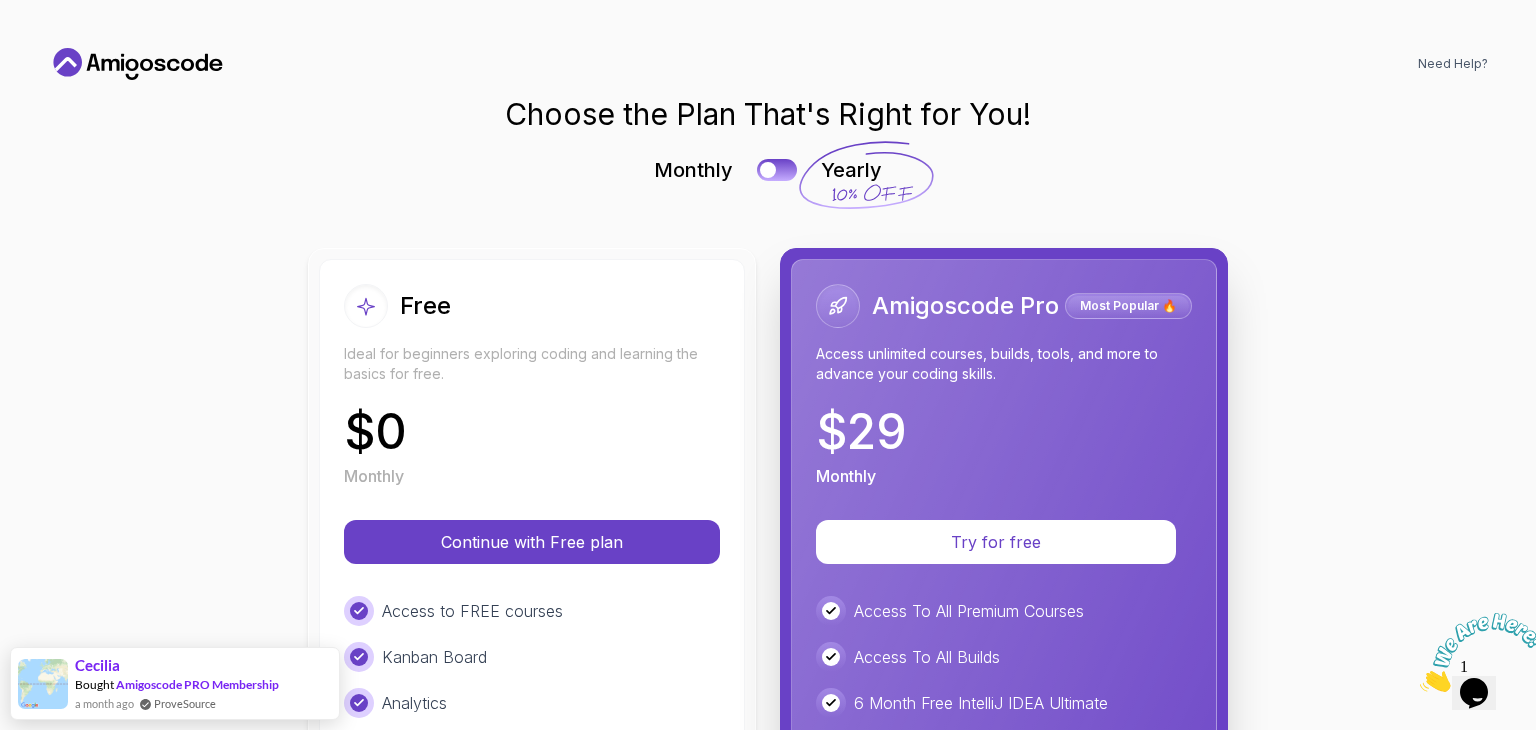 scroll, scrollTop: 0, scrollLeft: 0, axis: both 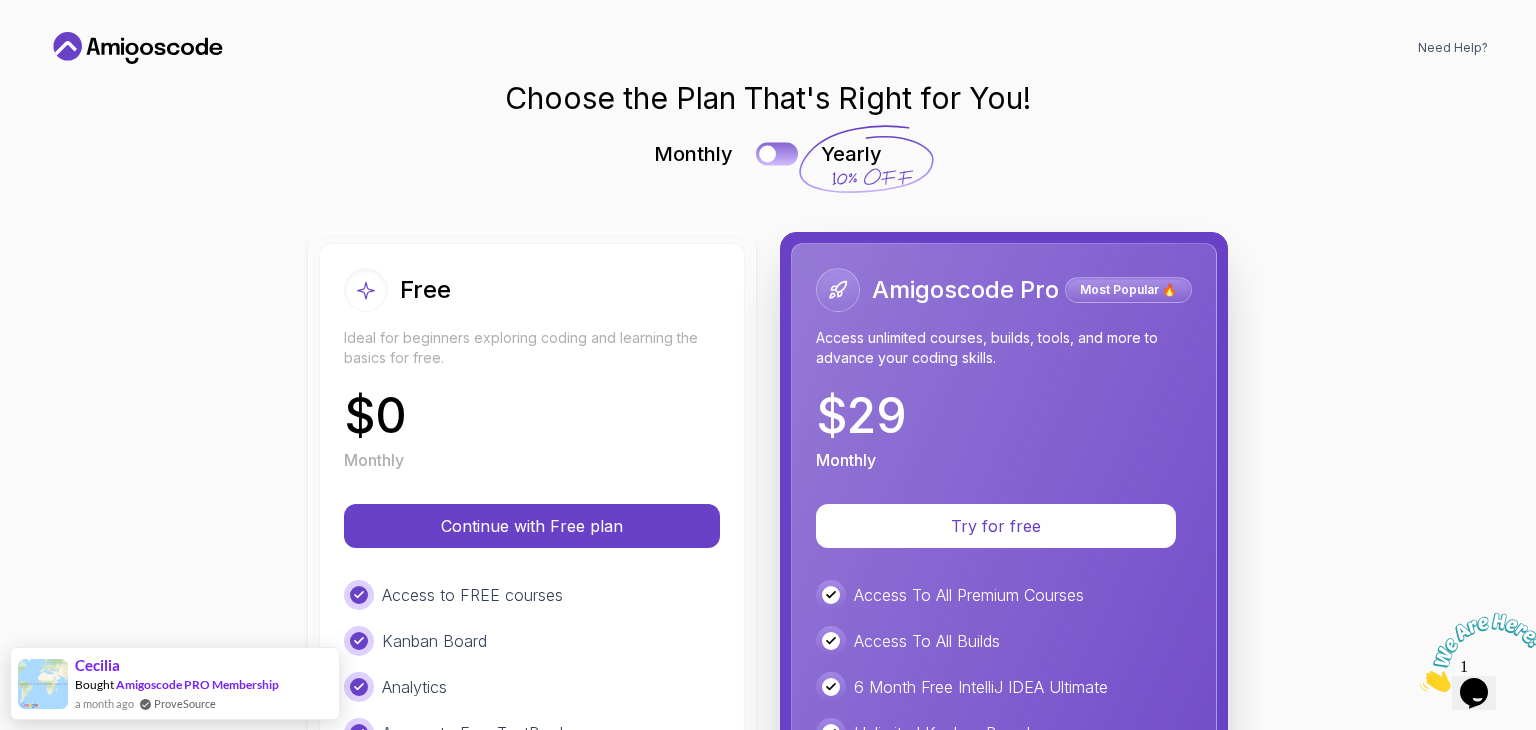 click at bounding box center [777, 153] 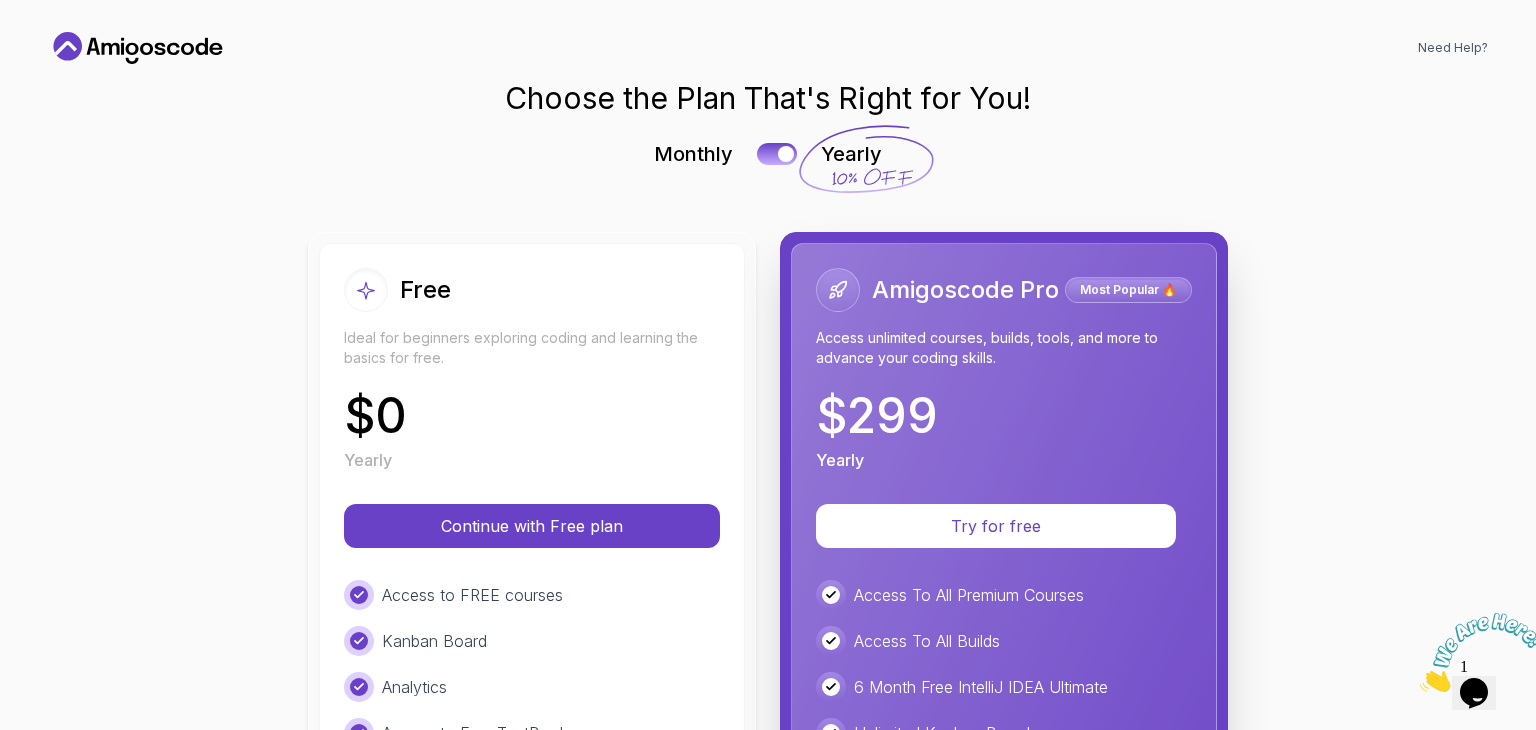 click on "Monthly Yearly" at bounding box center [768, 154] 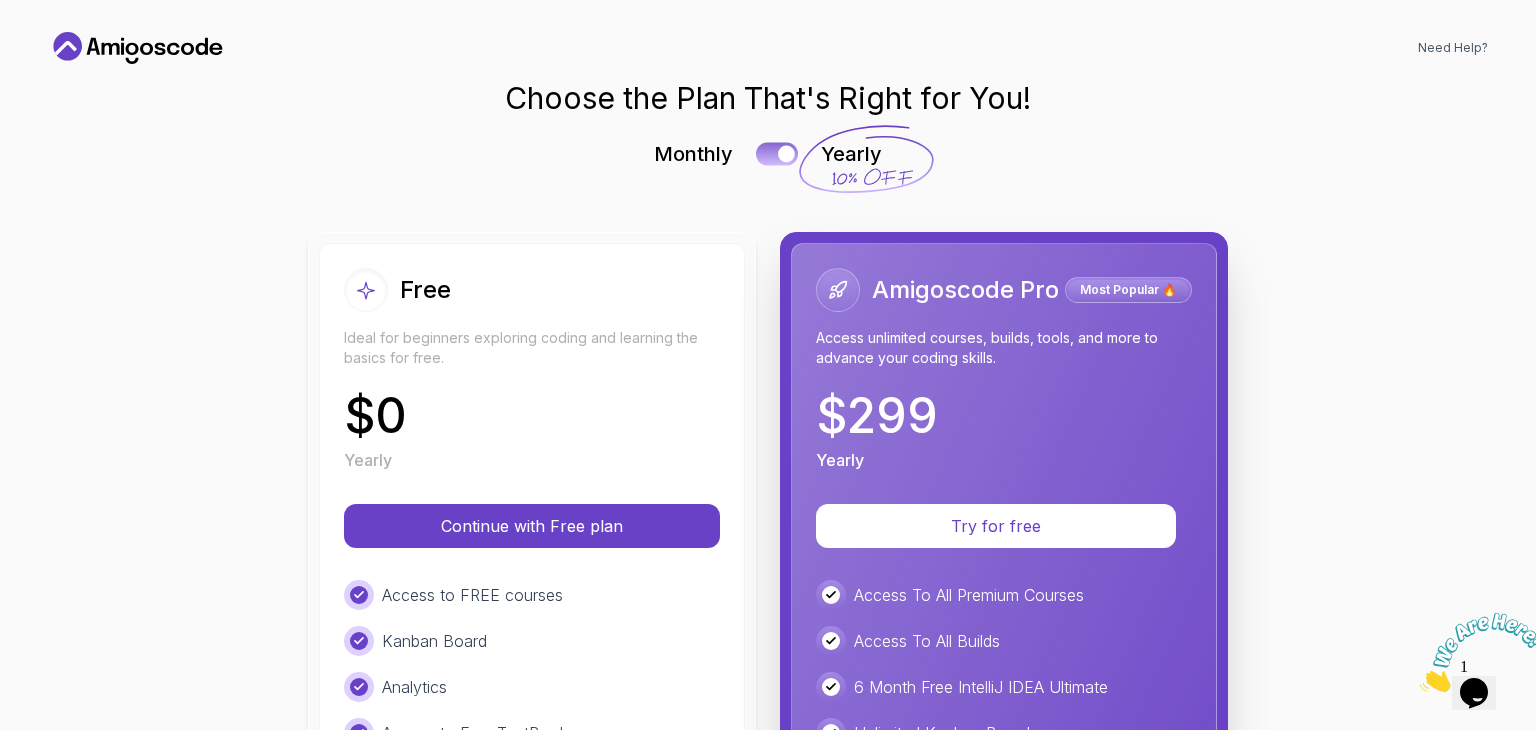 click at bounding box center (777, 153) 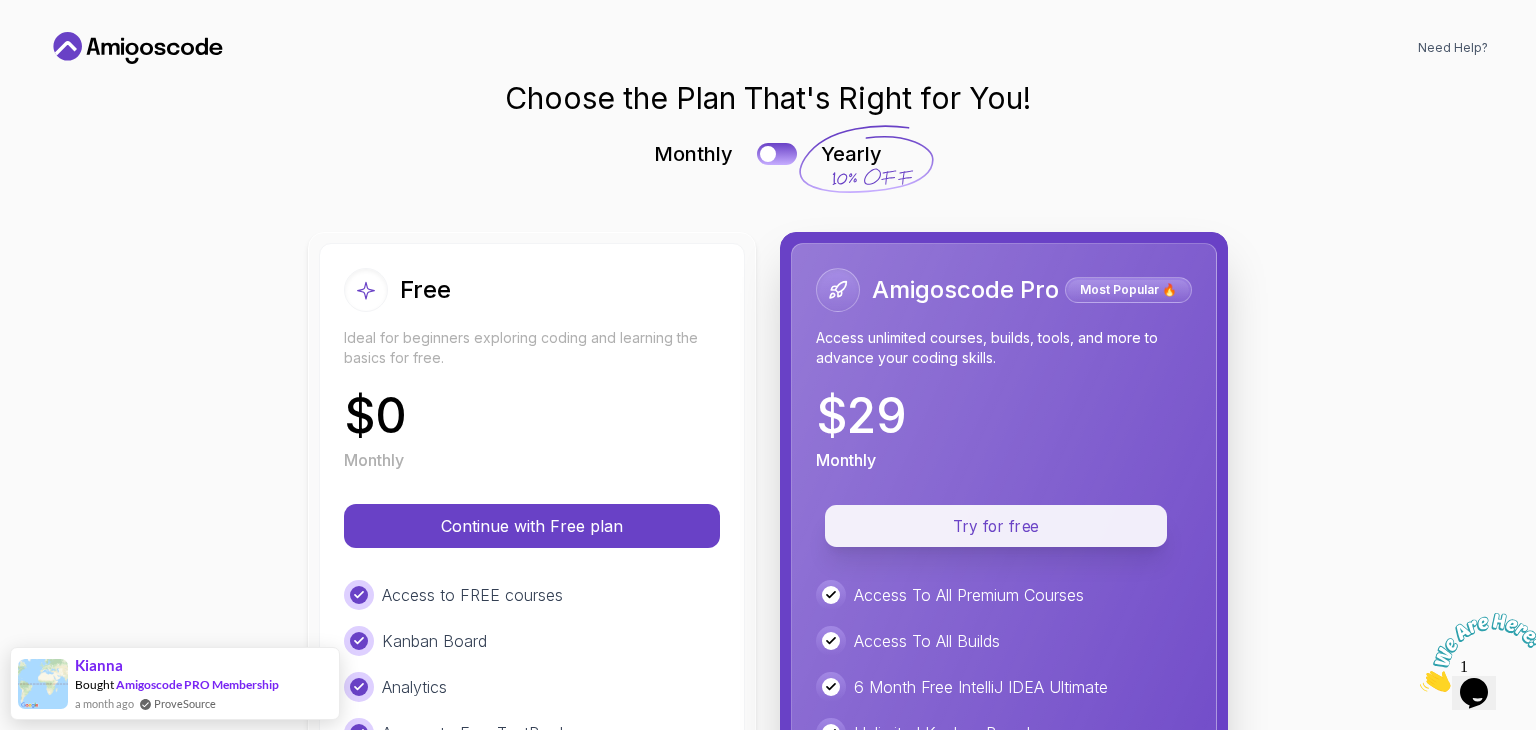 click on "Try for free" at bounding box center (996, 526) 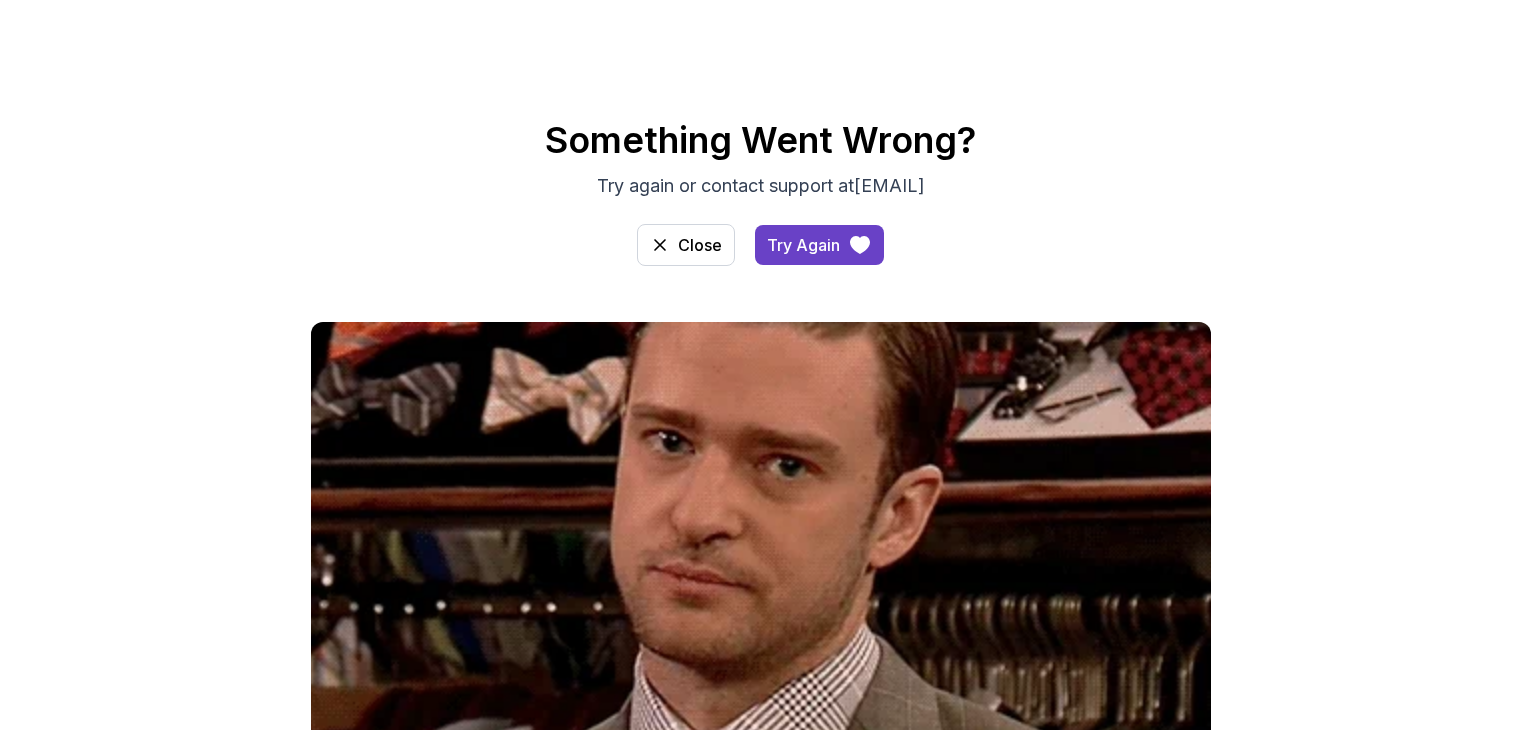 scroll, scrollTop: 0, scrollLeft: 0, axis: both 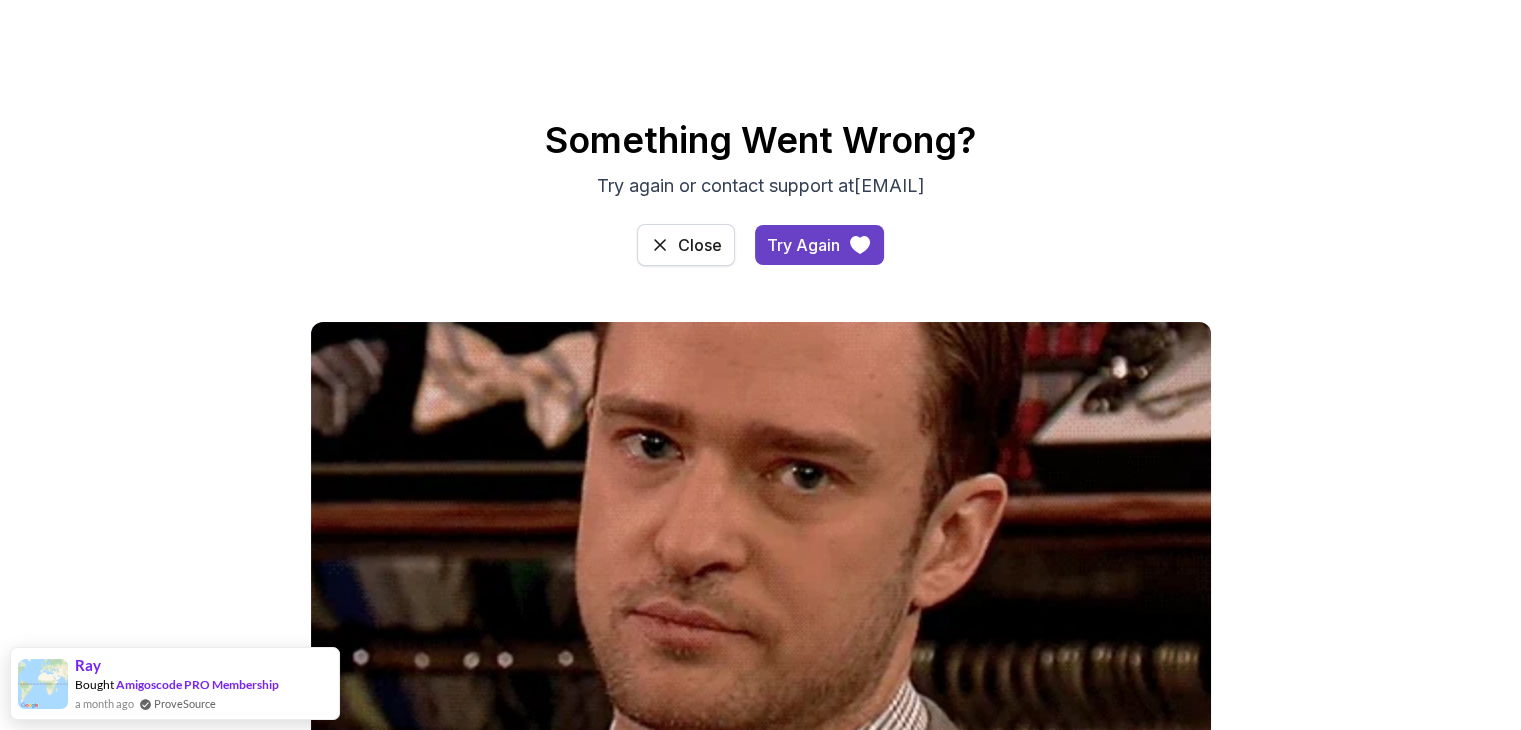 click on "Close" at bounding box center [700, 245] 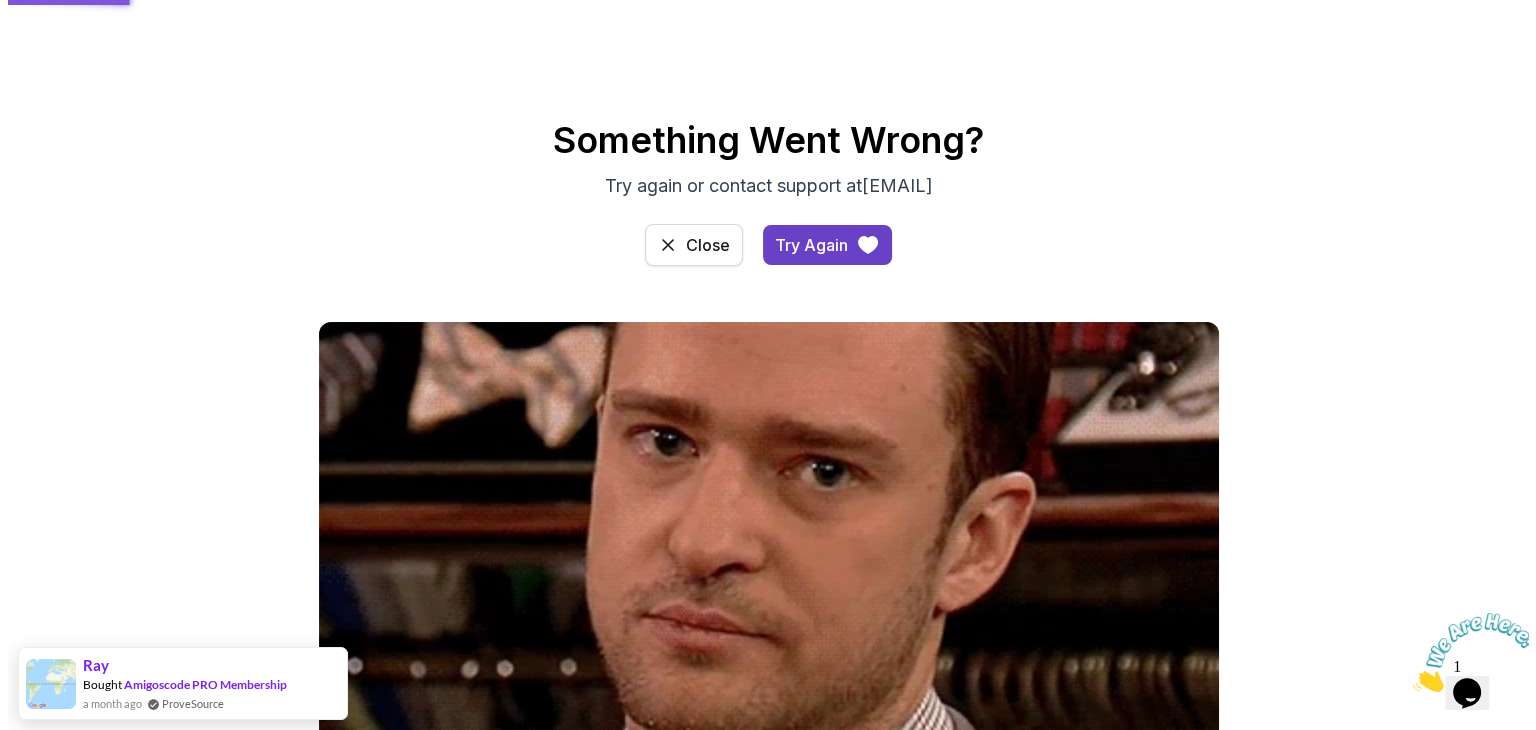 scroll, scrollTop: 0, scrollLeft: 0, axis: both 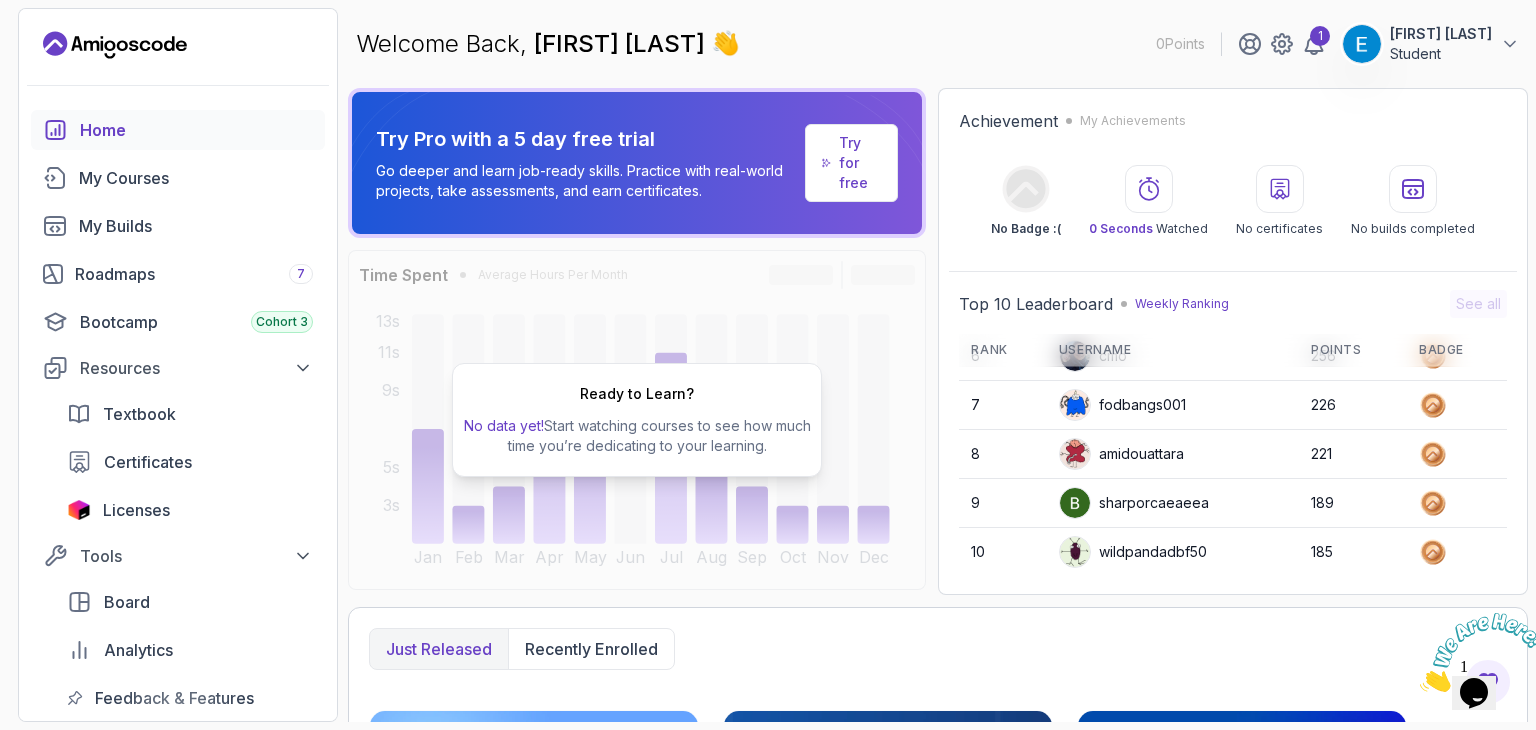 click on "sharporcaeaeea" at bounding box center [1134, 503] 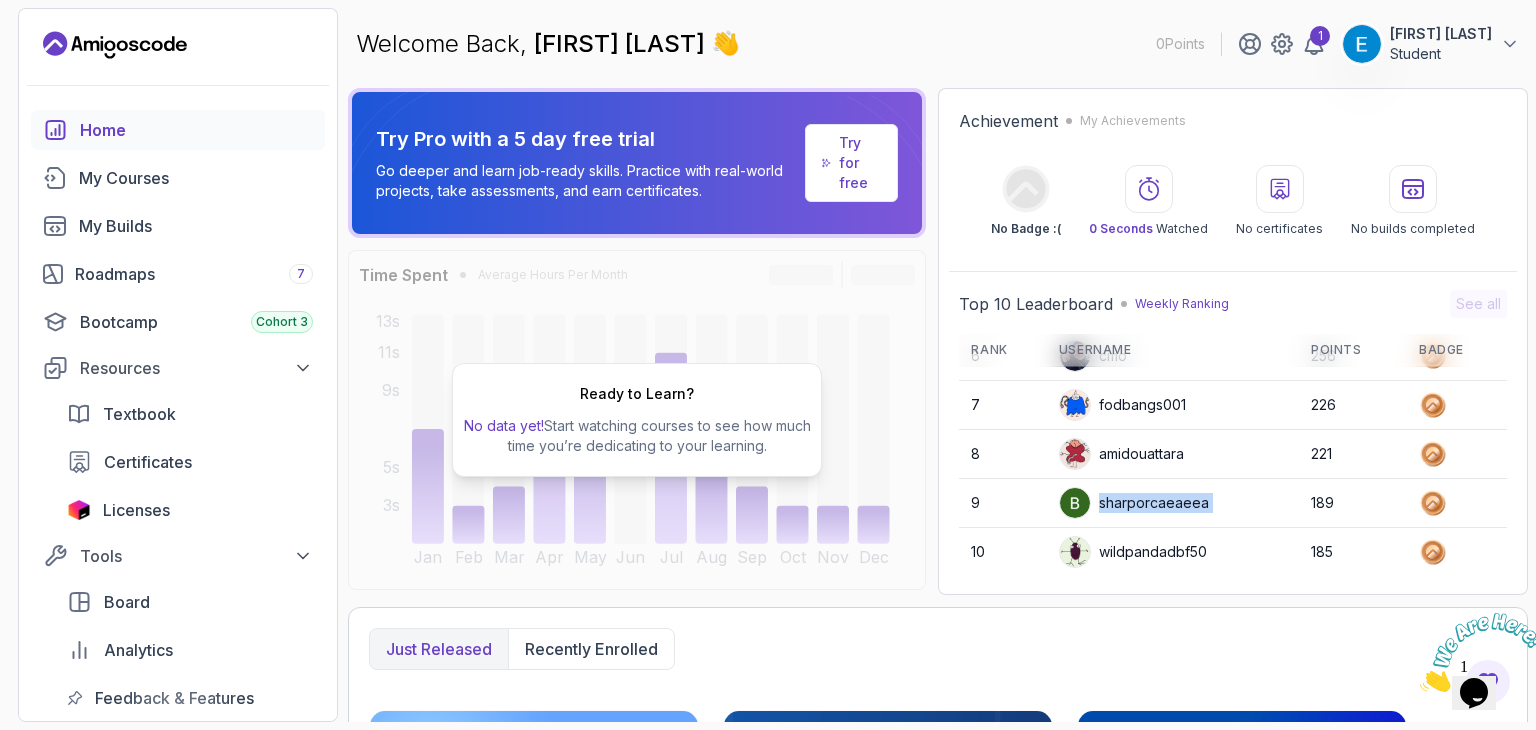 click on "sharporcaeaeea" at bounding box center [1134, 503] 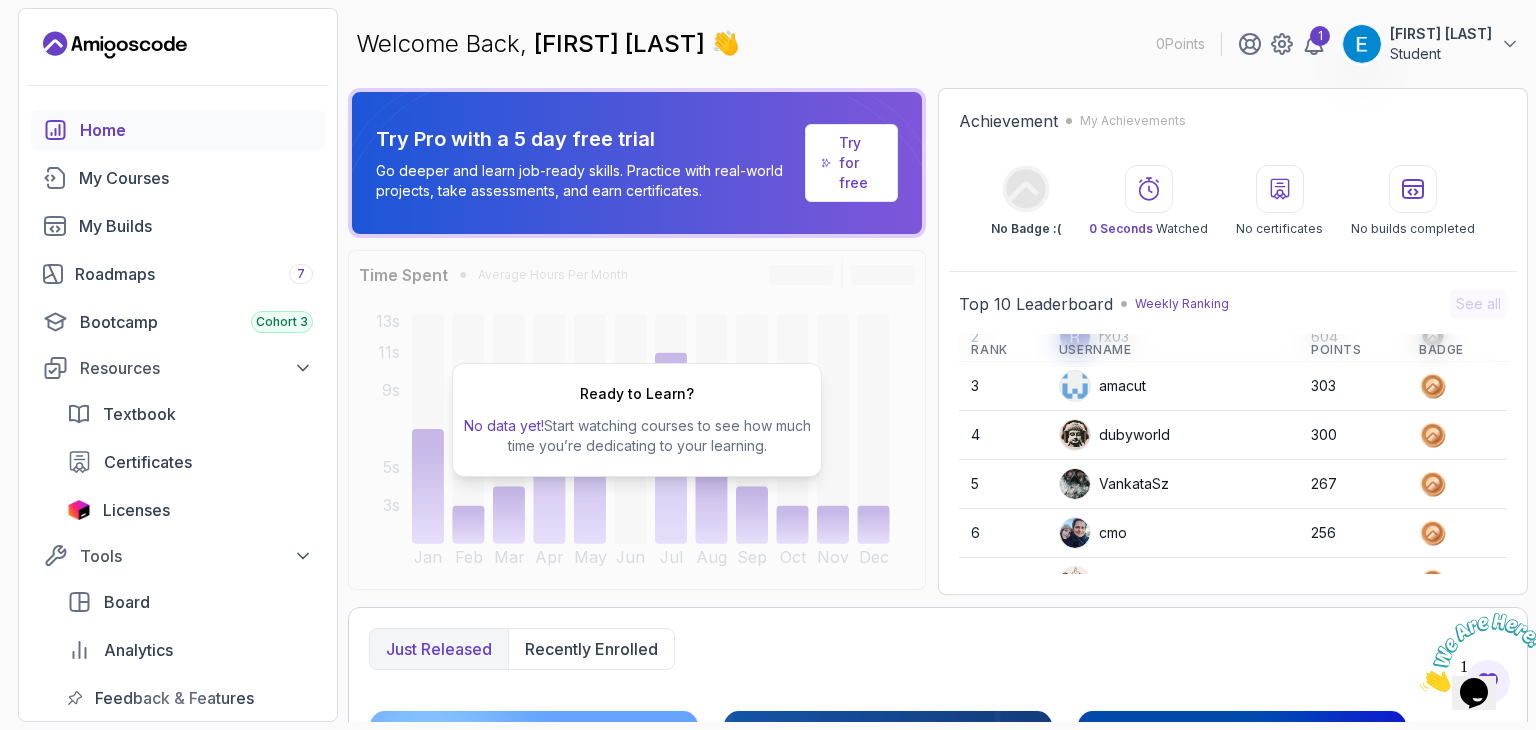 scroll, scrollTop: 0, scrollLeft: 0, axis: both 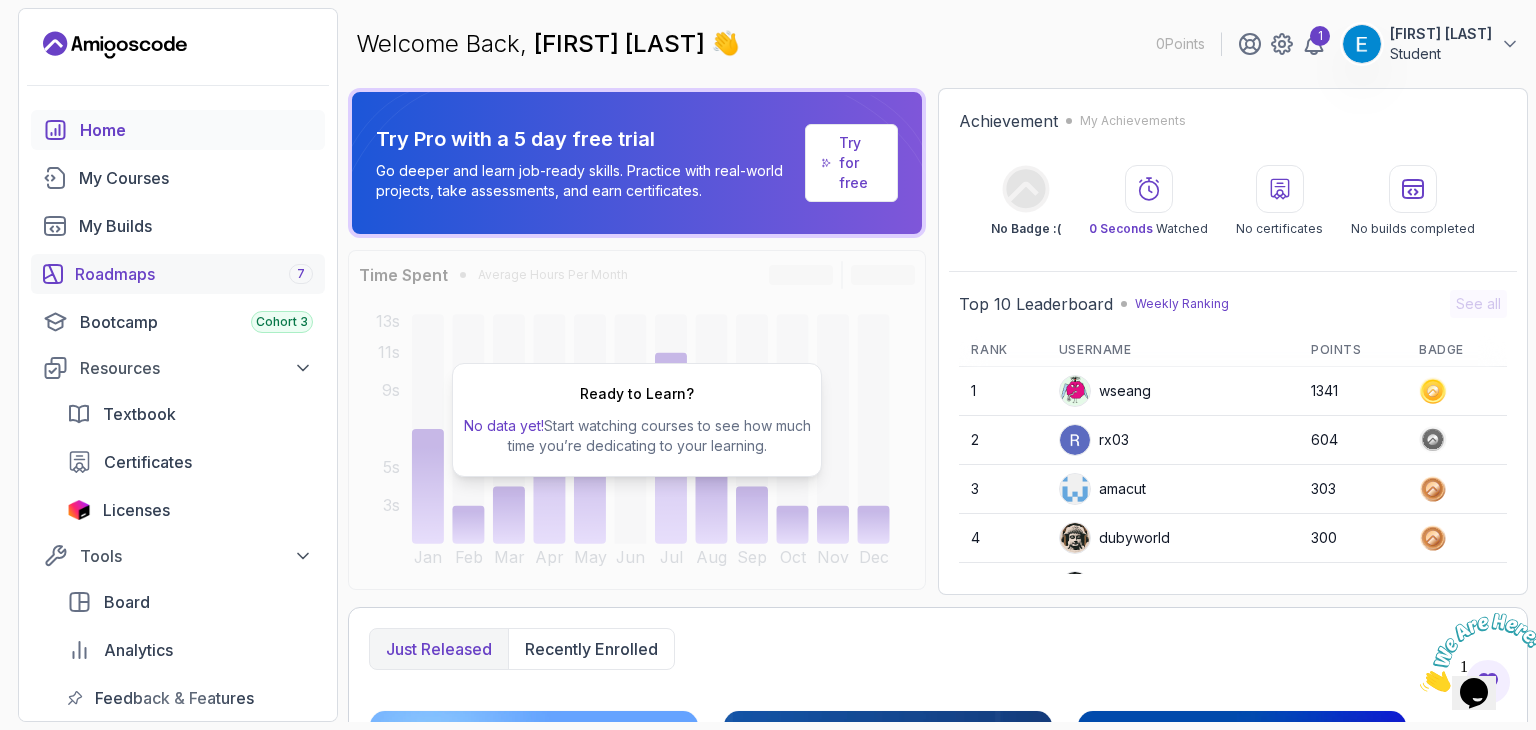 click on "Roadmaps 7" at bounding box center [194, 274] 